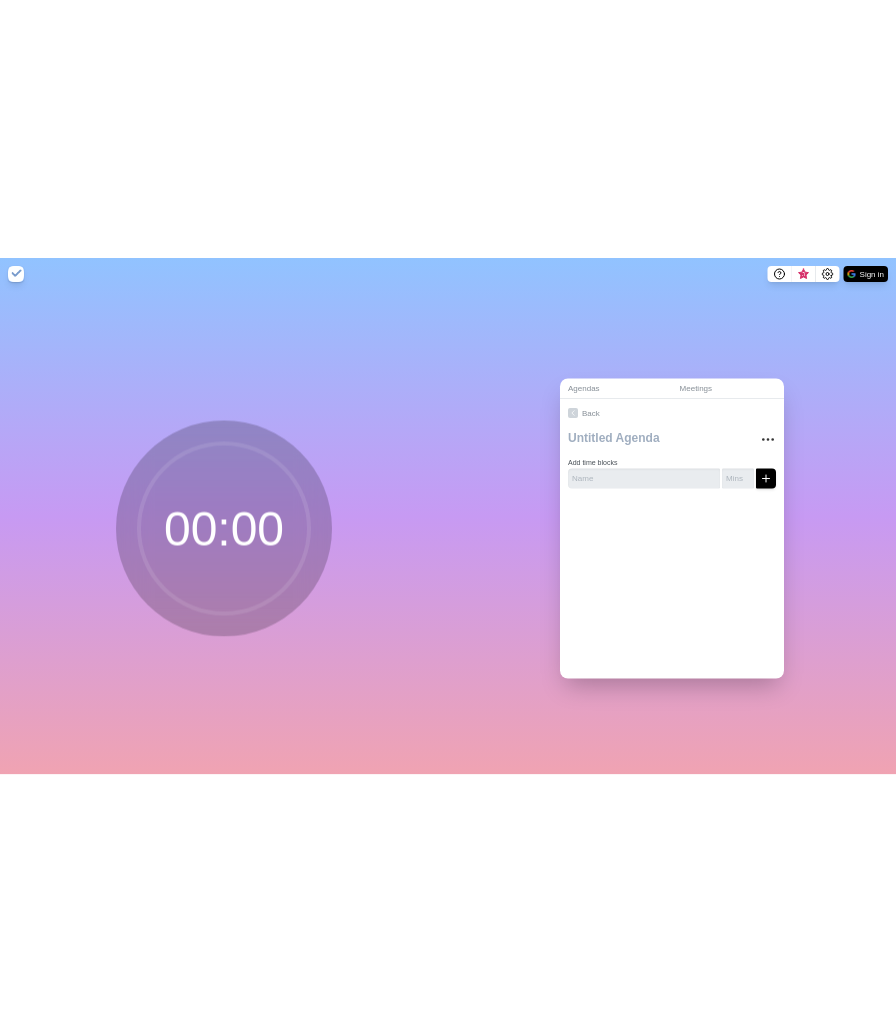 scroll, scrollTop: 0, scrollLeft: 0, axis: both 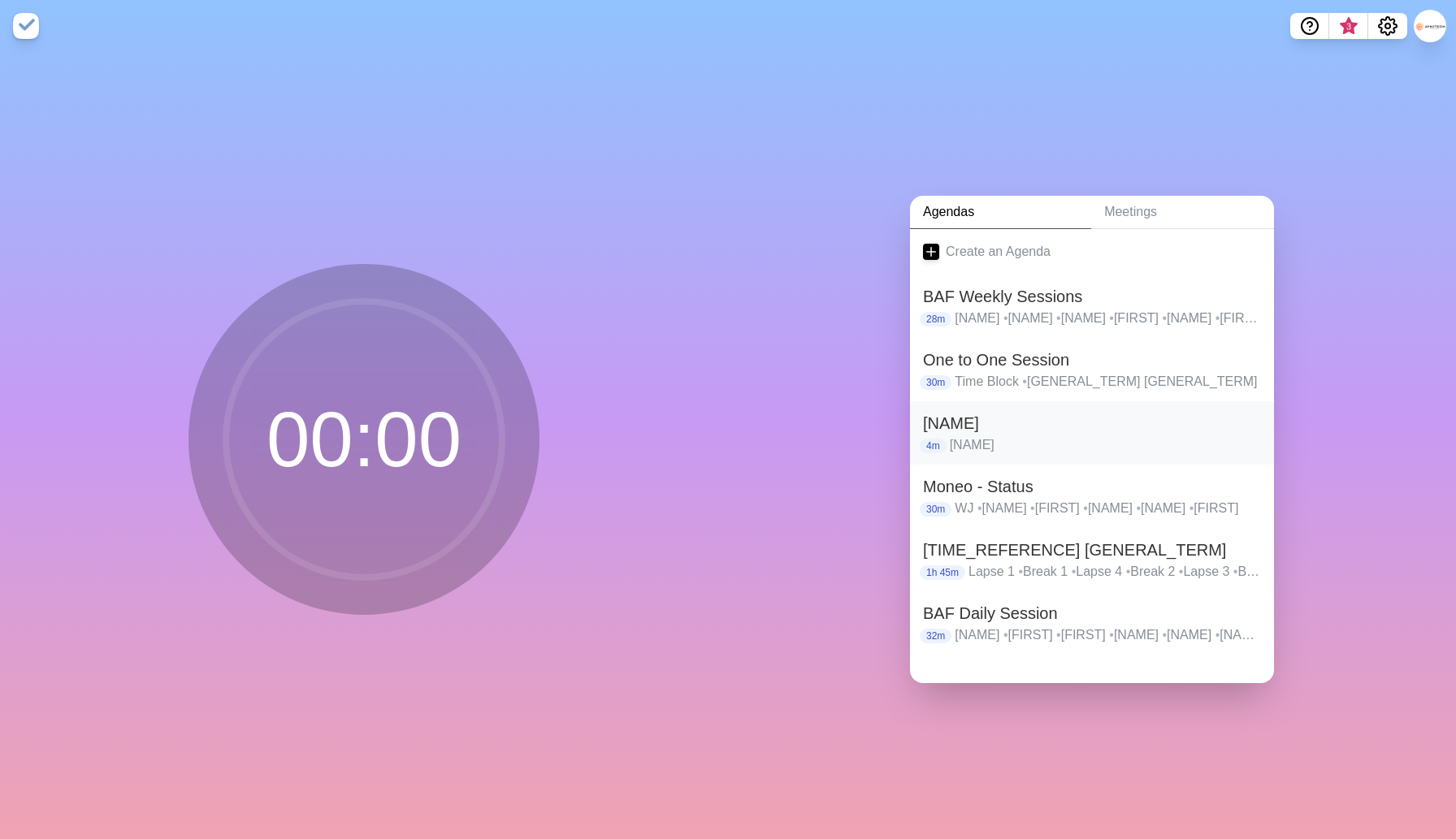 click on "[NAME]" at bounding box center [1092, 423] 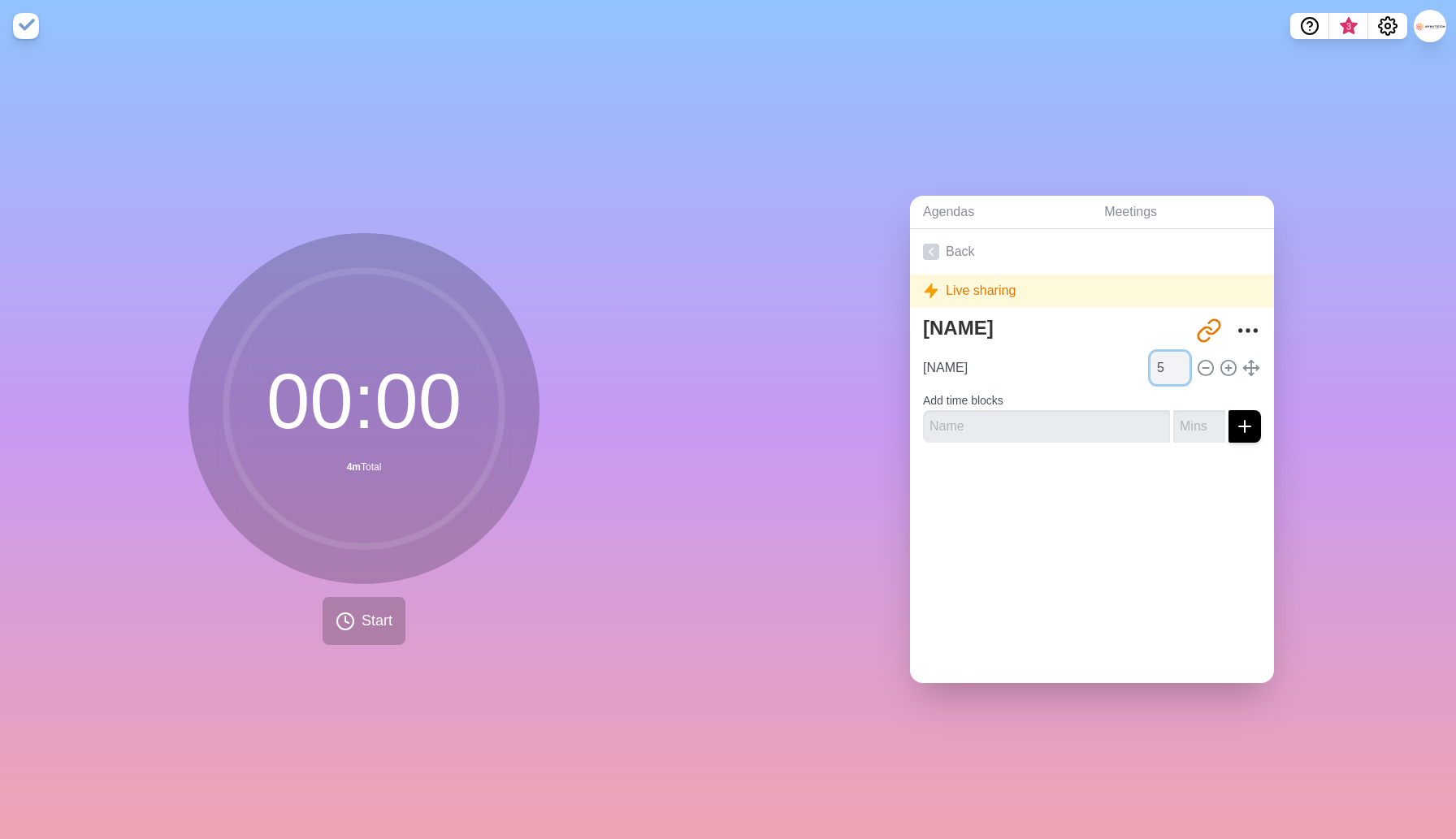 type on "5" 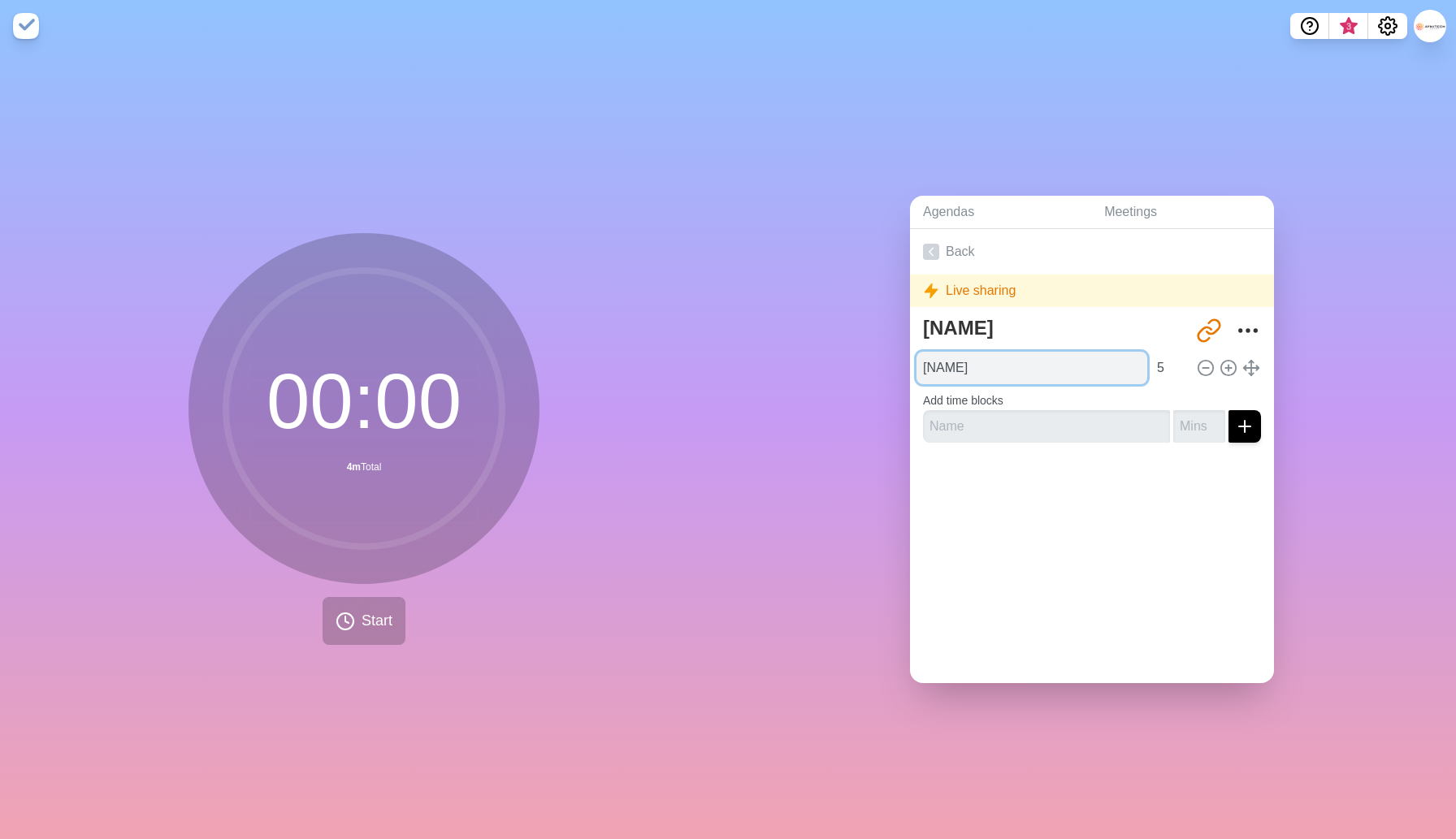 click on "[NAME]" at bounding box center (1032, 368) 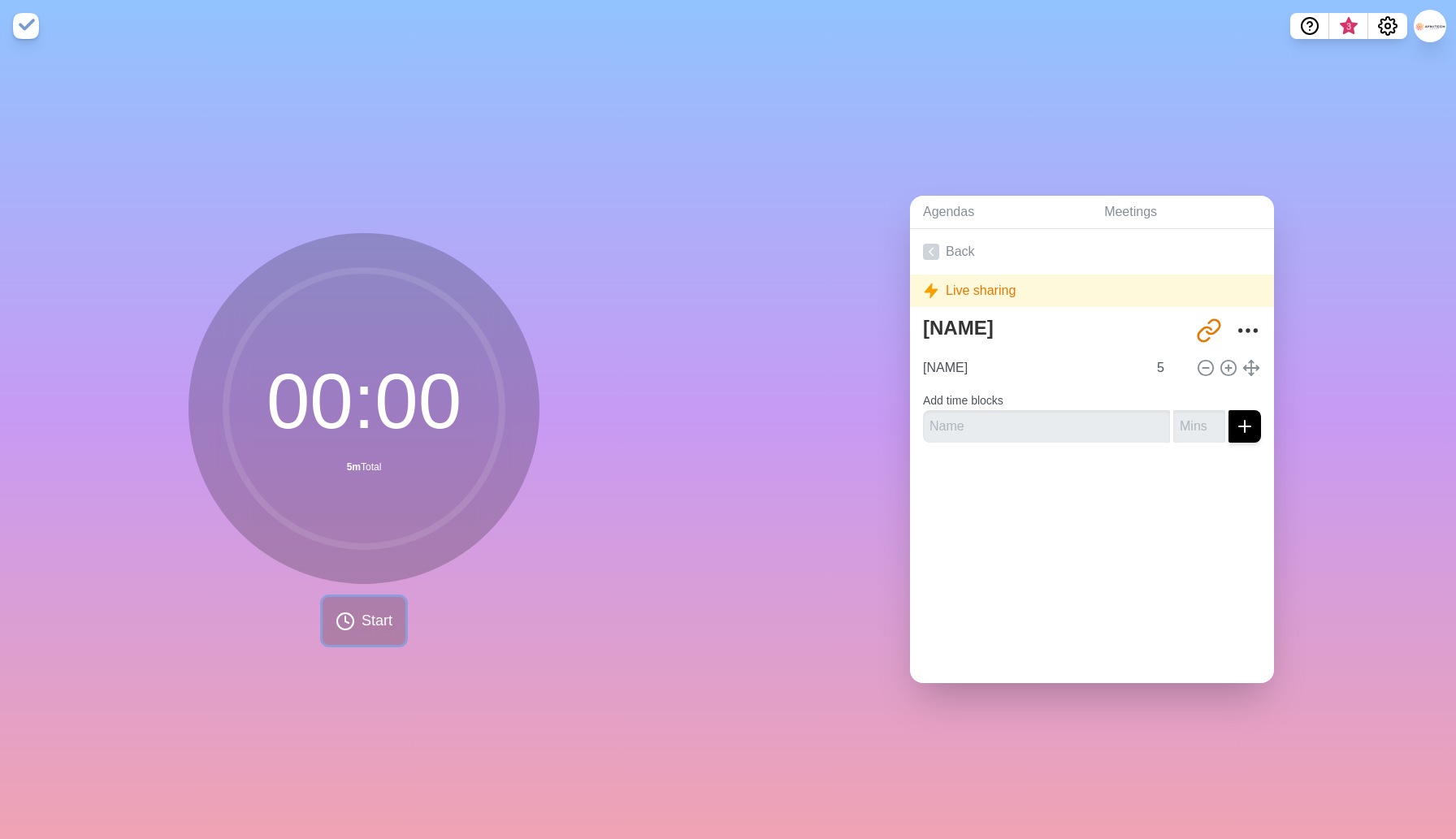 click on "Start" at bounding box center [377, 621] 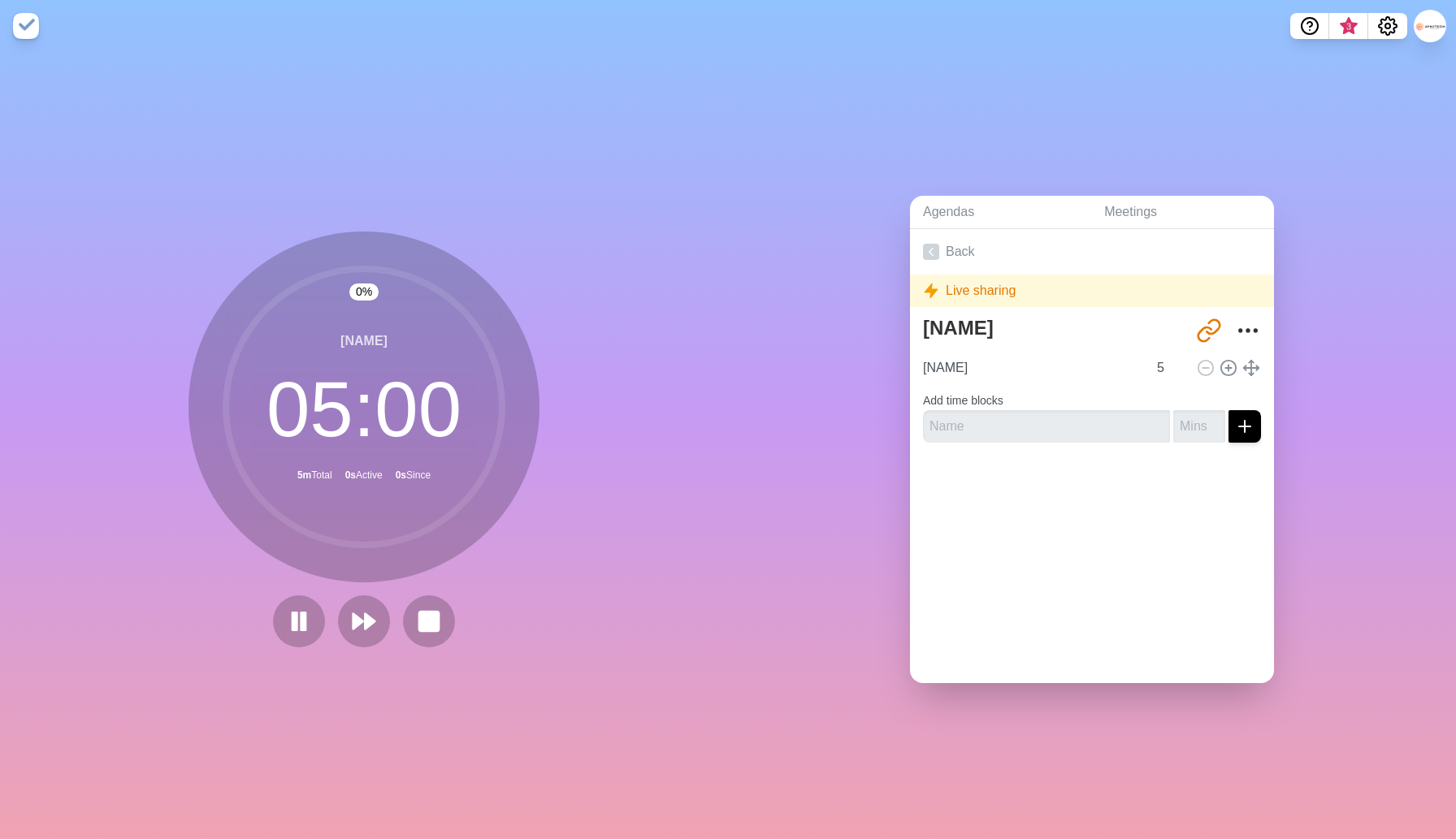 click on "[PERCENTAGE] % [NAME] [TIME] [DURATION]
[GENERAL_TERM] [DURATION]
[GENERAL_TERM] [DURATION]
[GENERAL_TERM]" at bounding box center (364, 445) 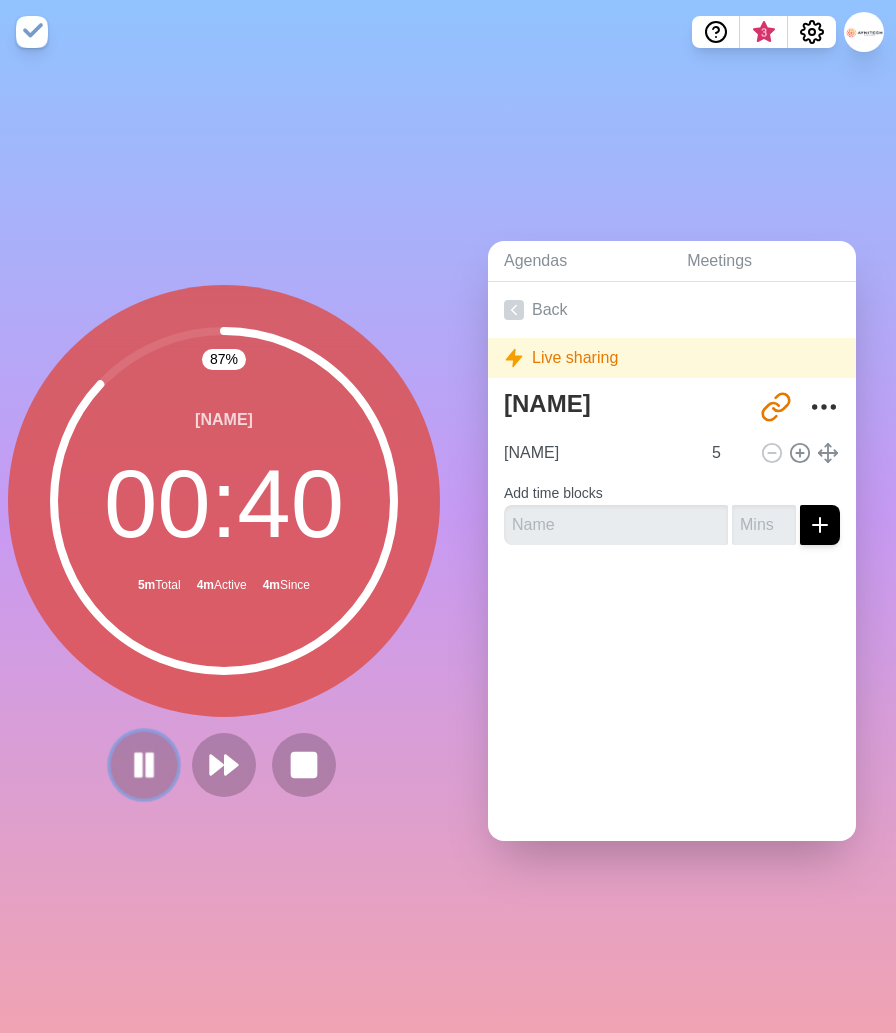 click 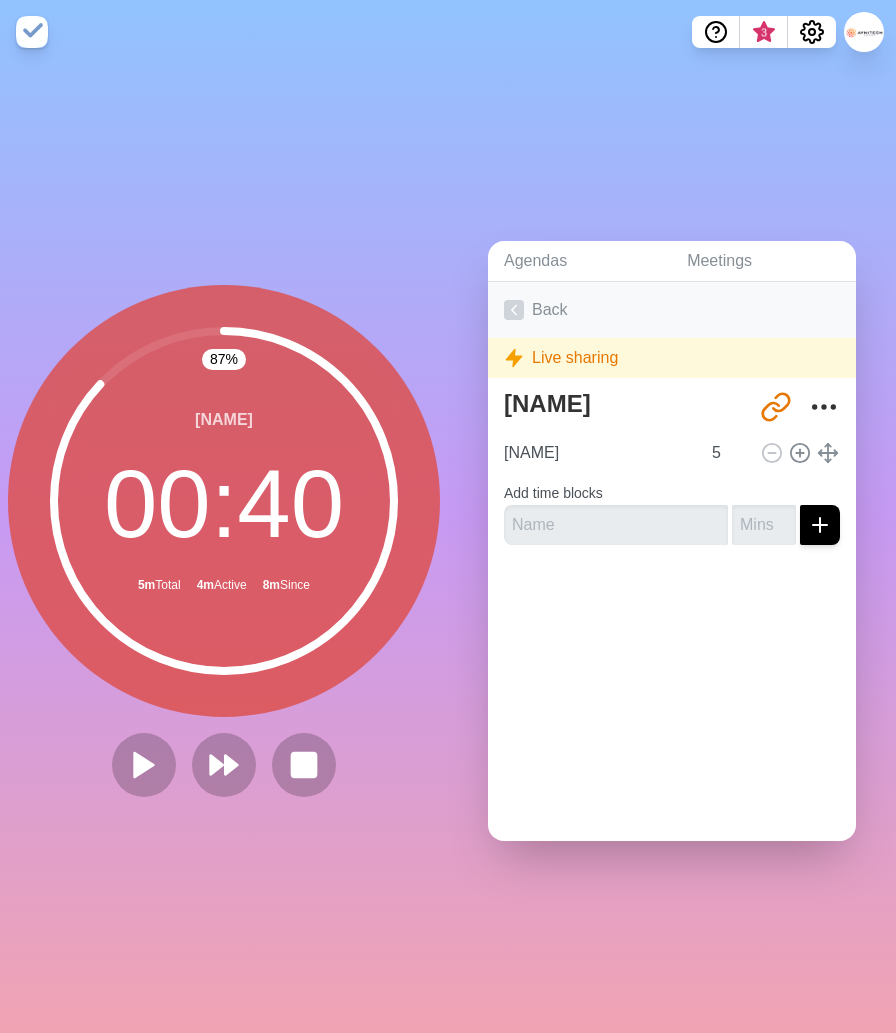 click on "Back" at bounding box center [672, 310] 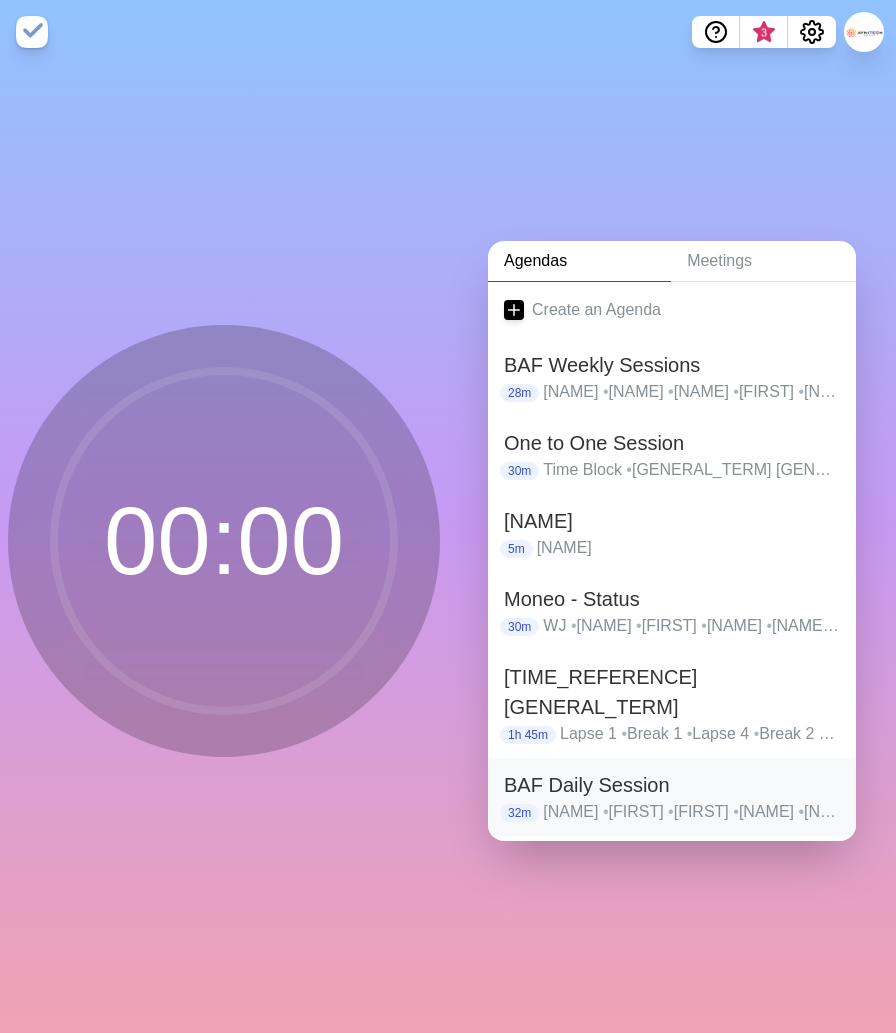 click on "BAF Daily Session" at bounding box center [672, 785] 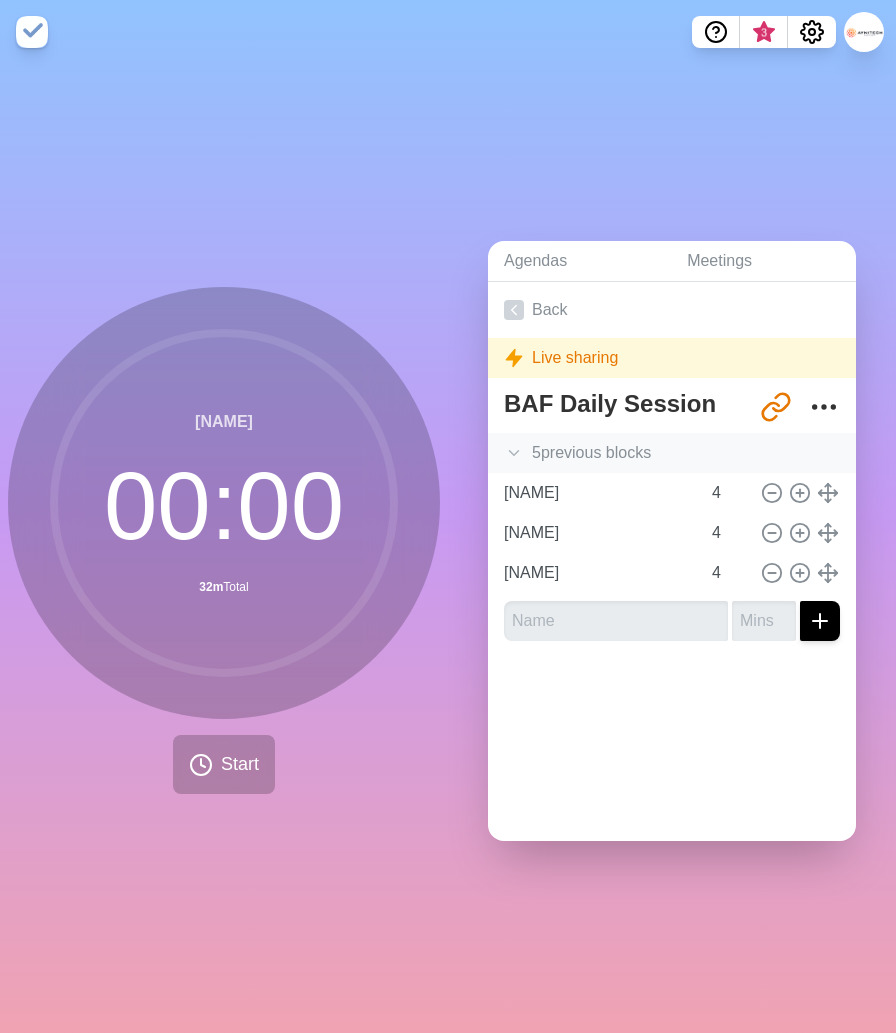 click on "5  previous block
s" at bounding box center [672, 453] 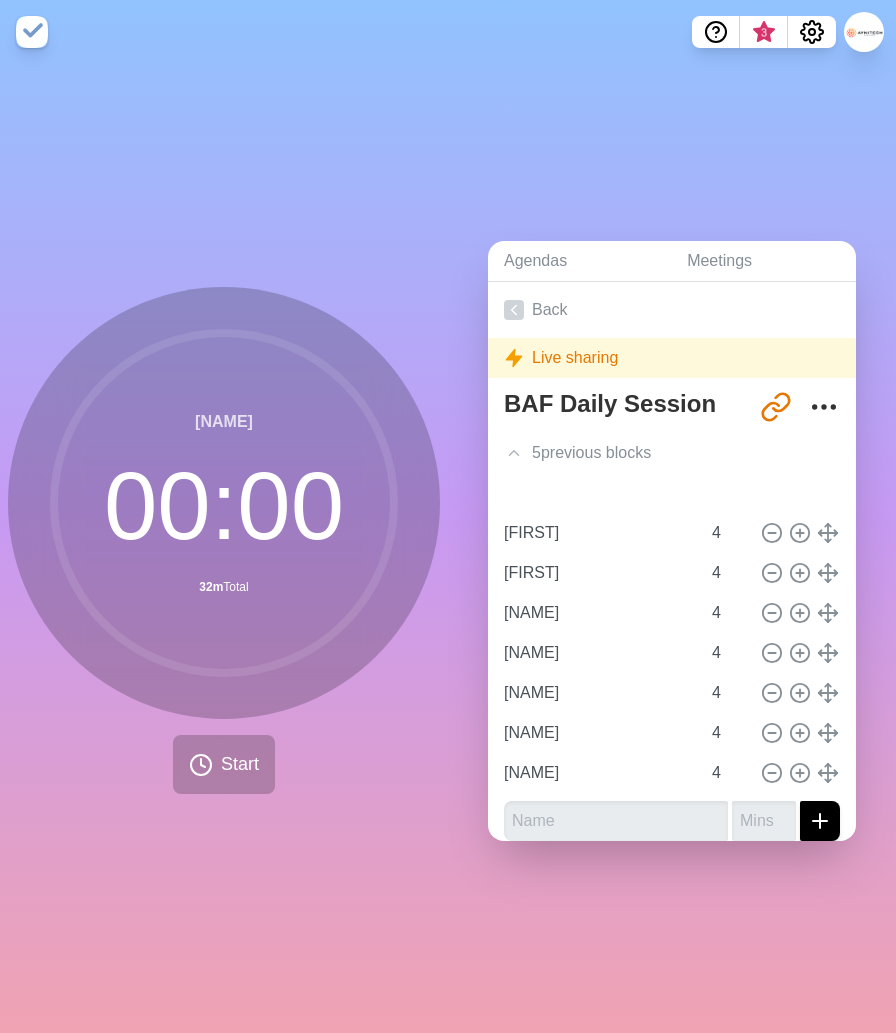 type 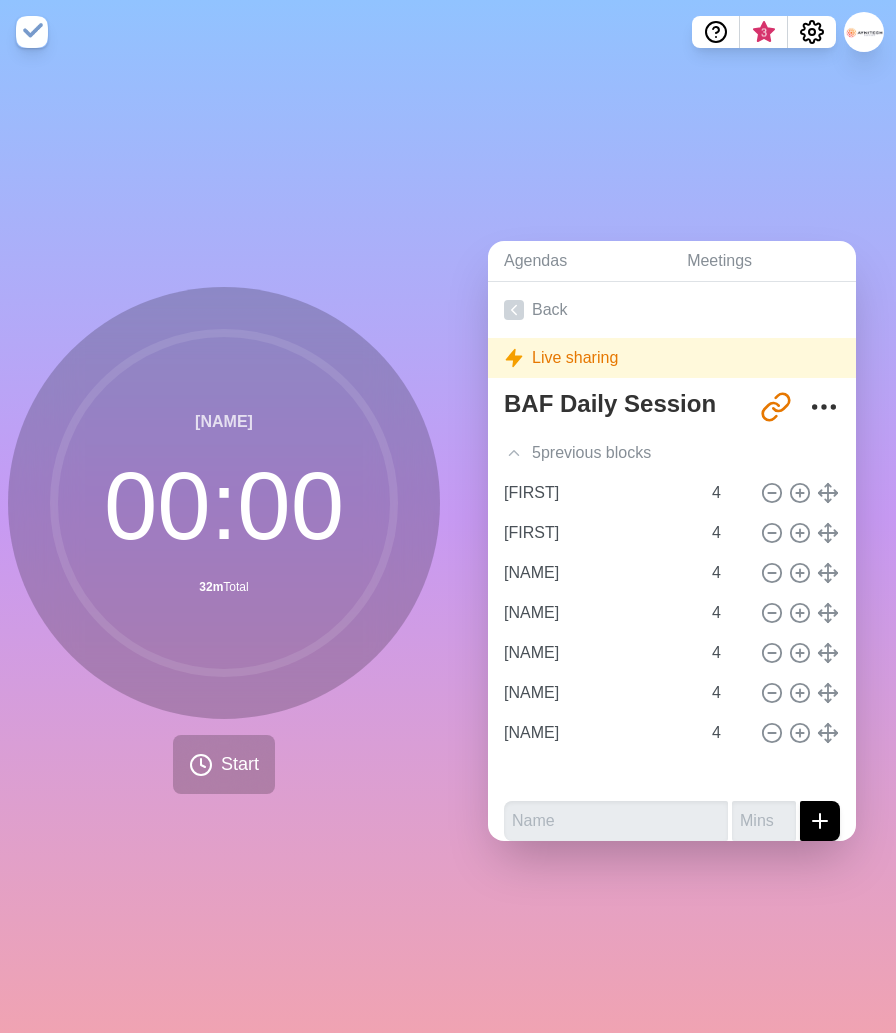 type on "[FIRST]" 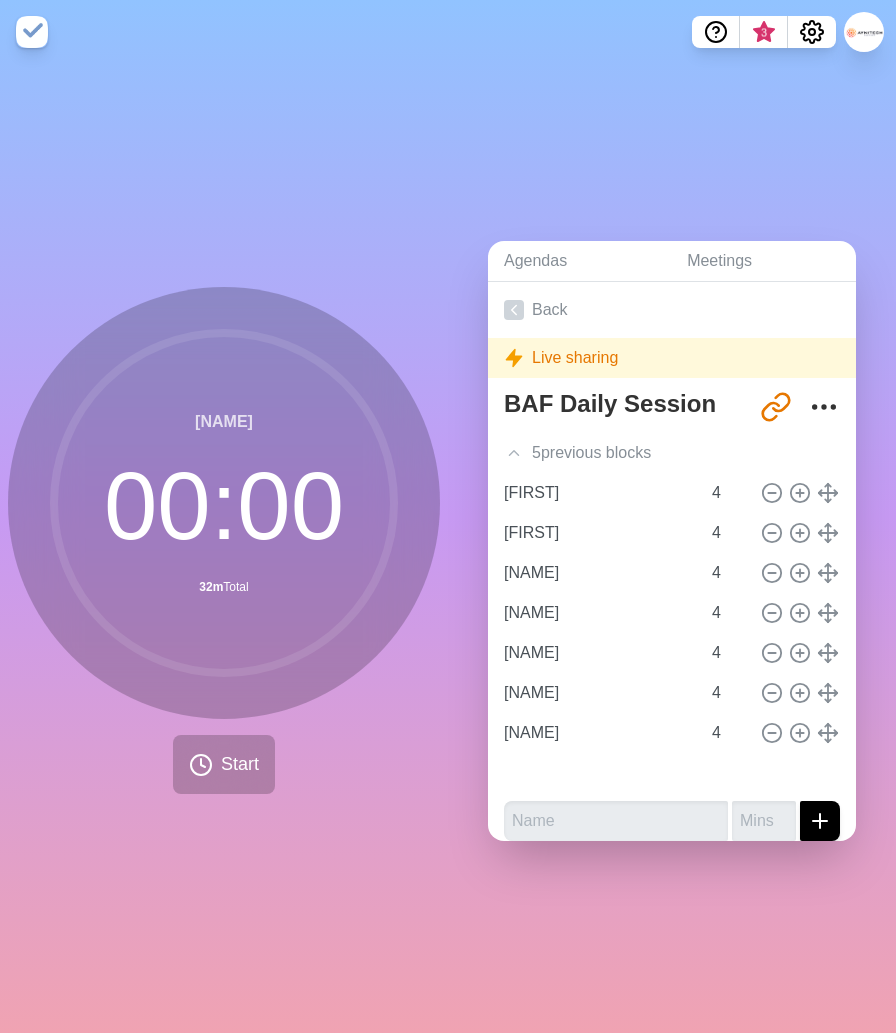 type on "[NAME]" 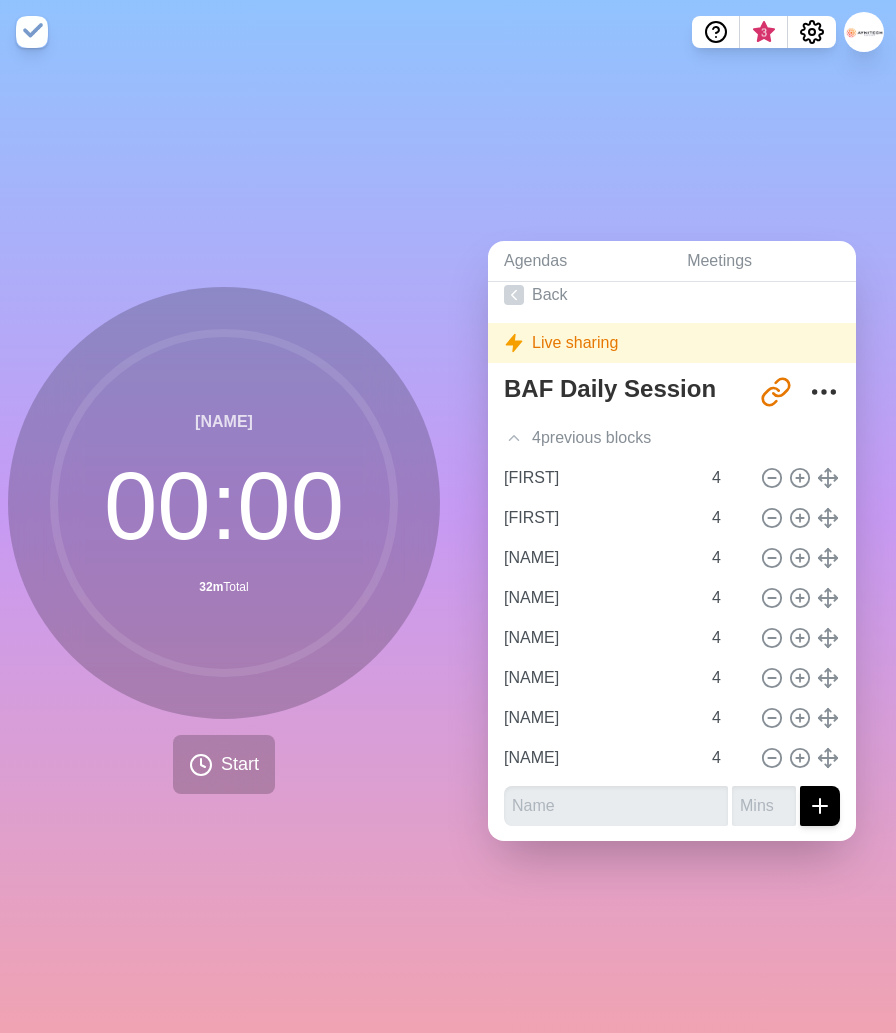 scroll, scrollTop: 14, scrollLeft: 0, axis: vertical 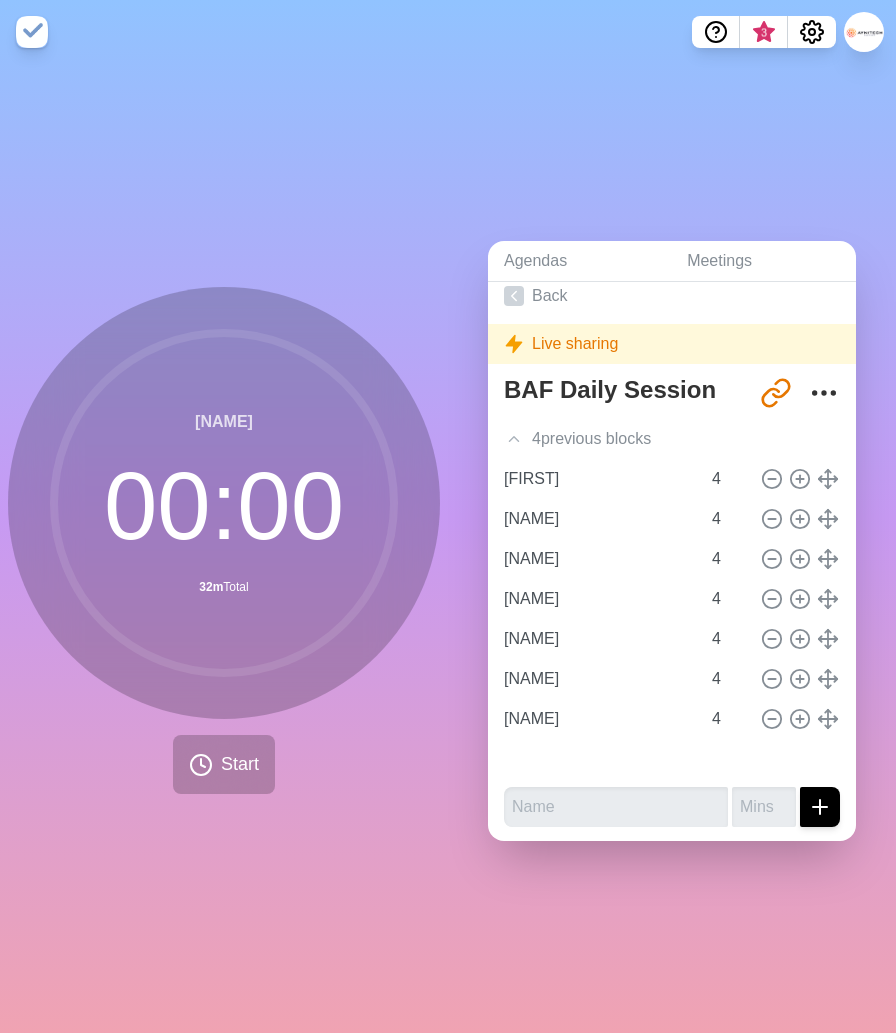 type on "[NAME]" 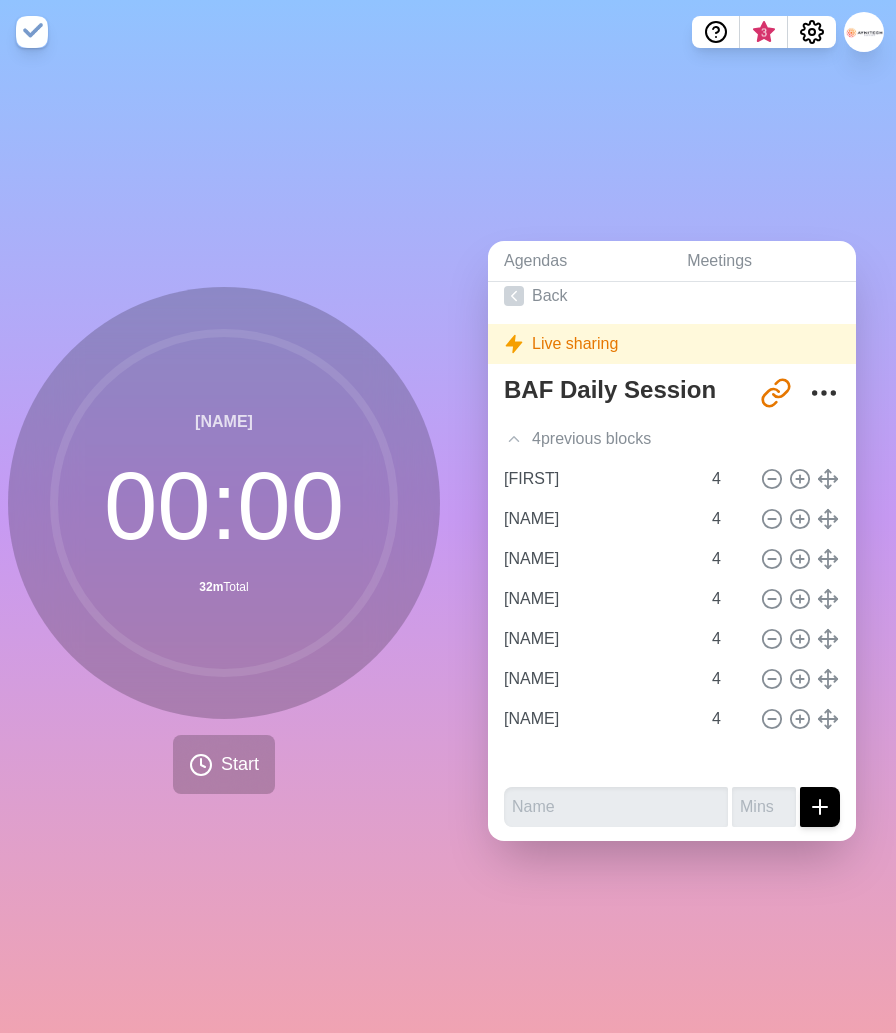 type on "[NAME]" 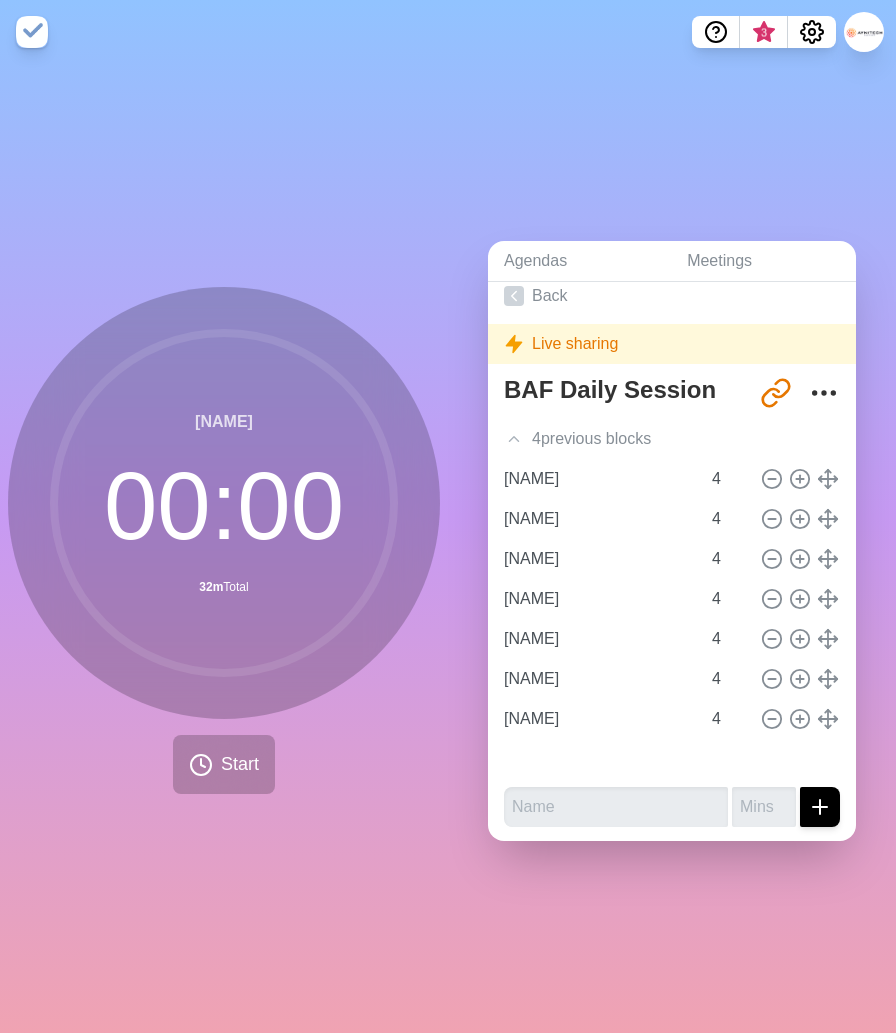 type on "[NAME]" 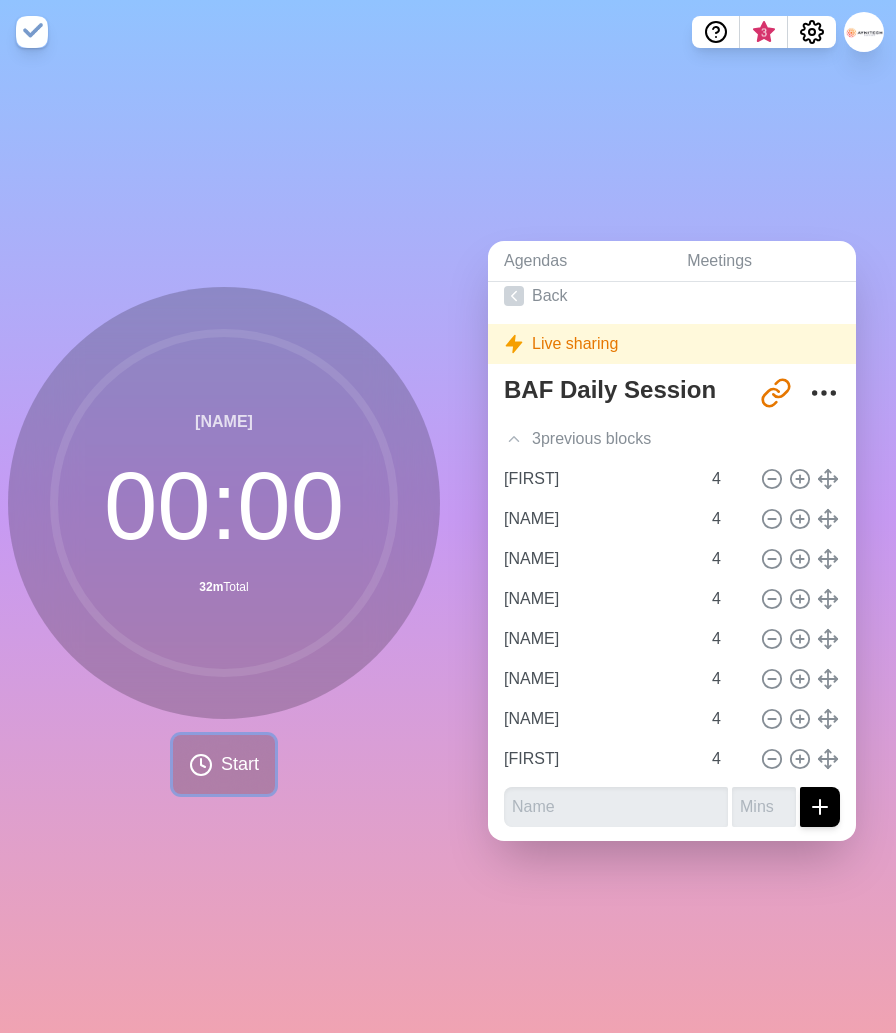 click 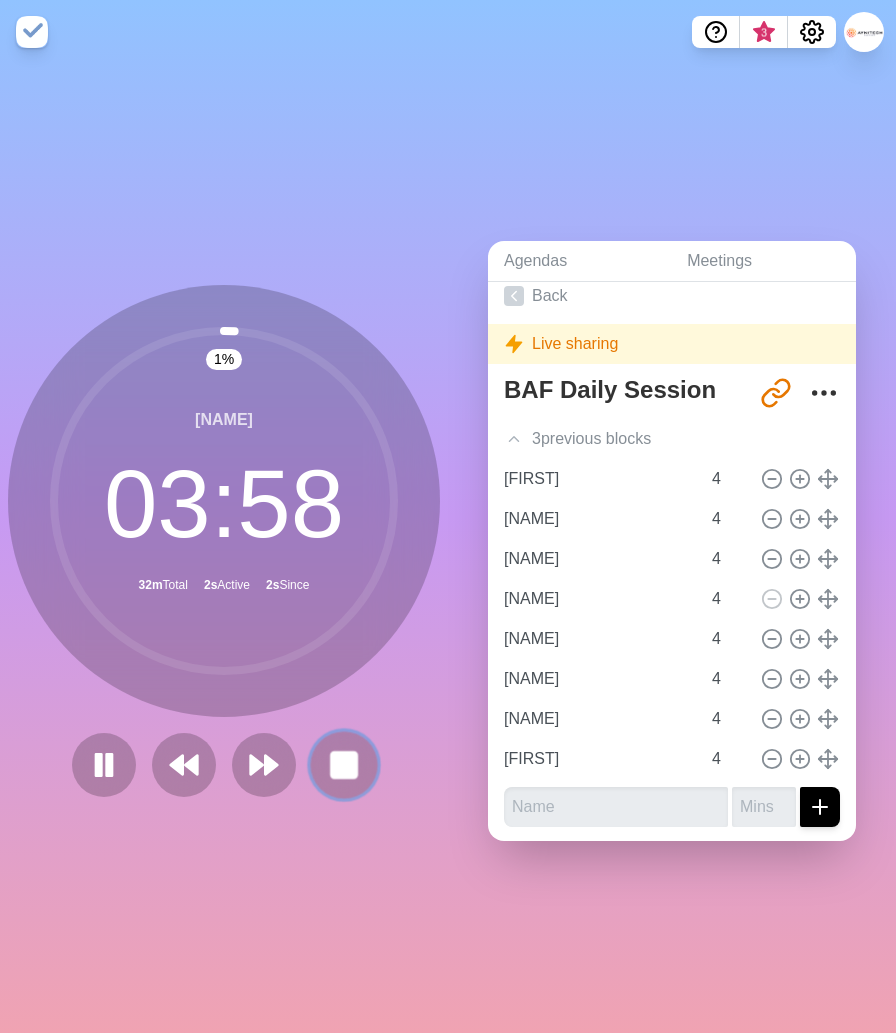 click at bounding box center (343, 764) 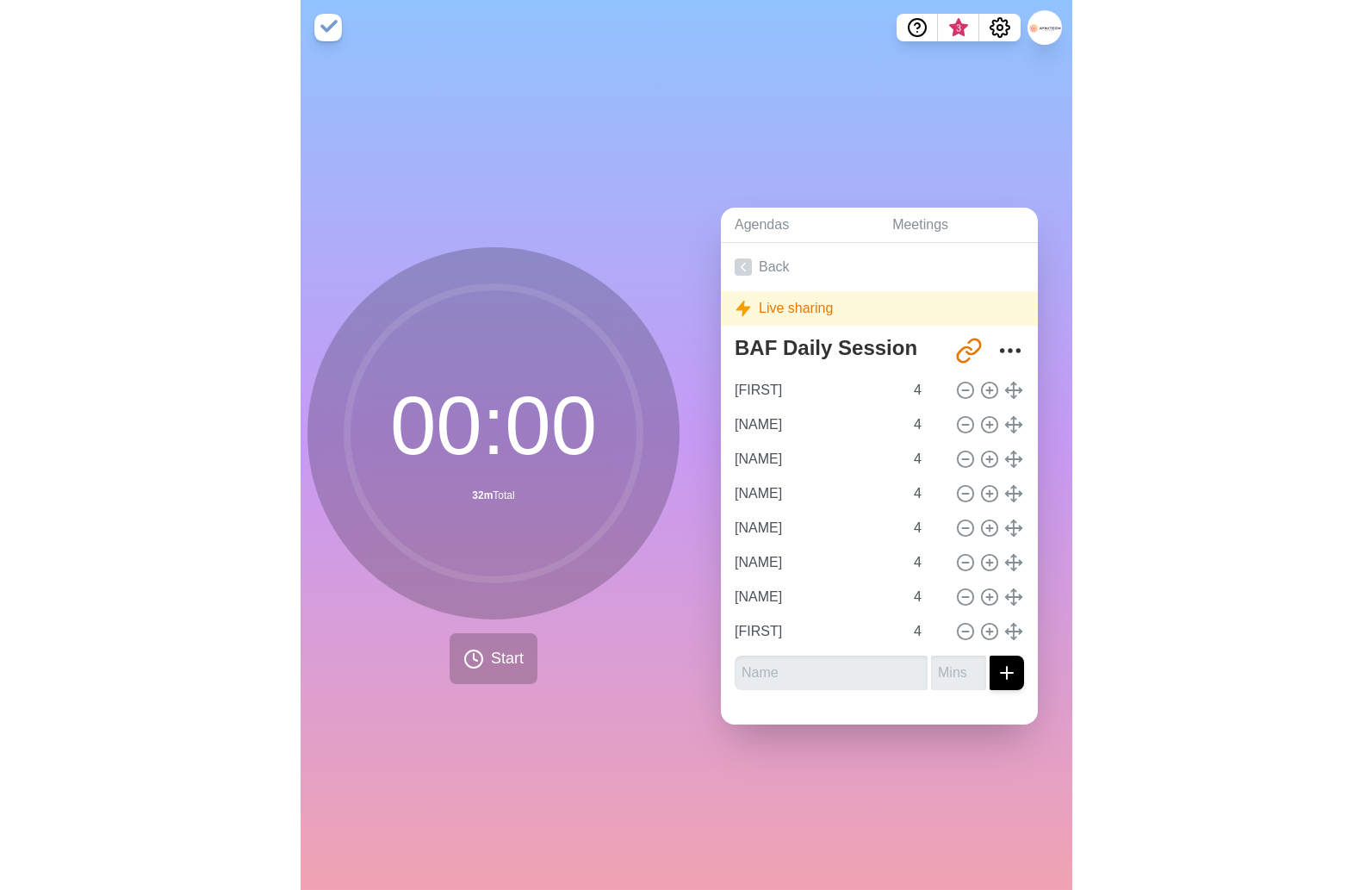 scroll, scrollTop: 0, scrollLeft: 0, axis: both 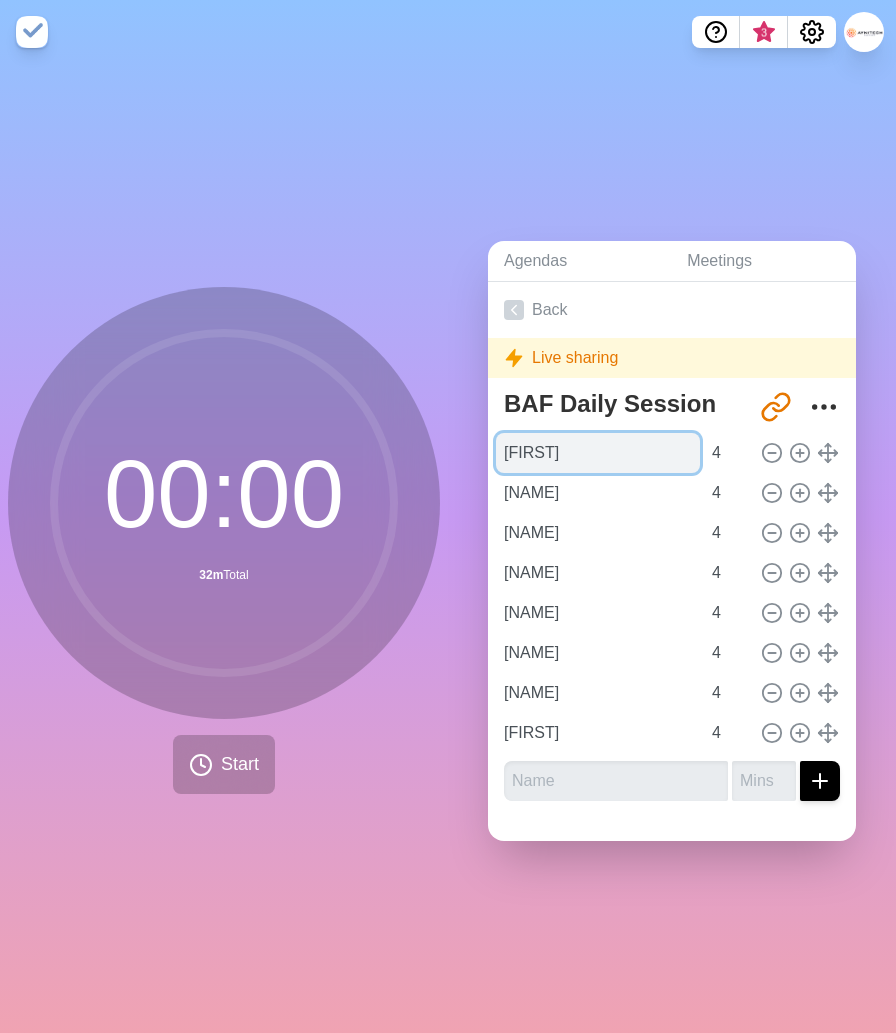 click on "[FIRST]" at bounding box center (598, 453) 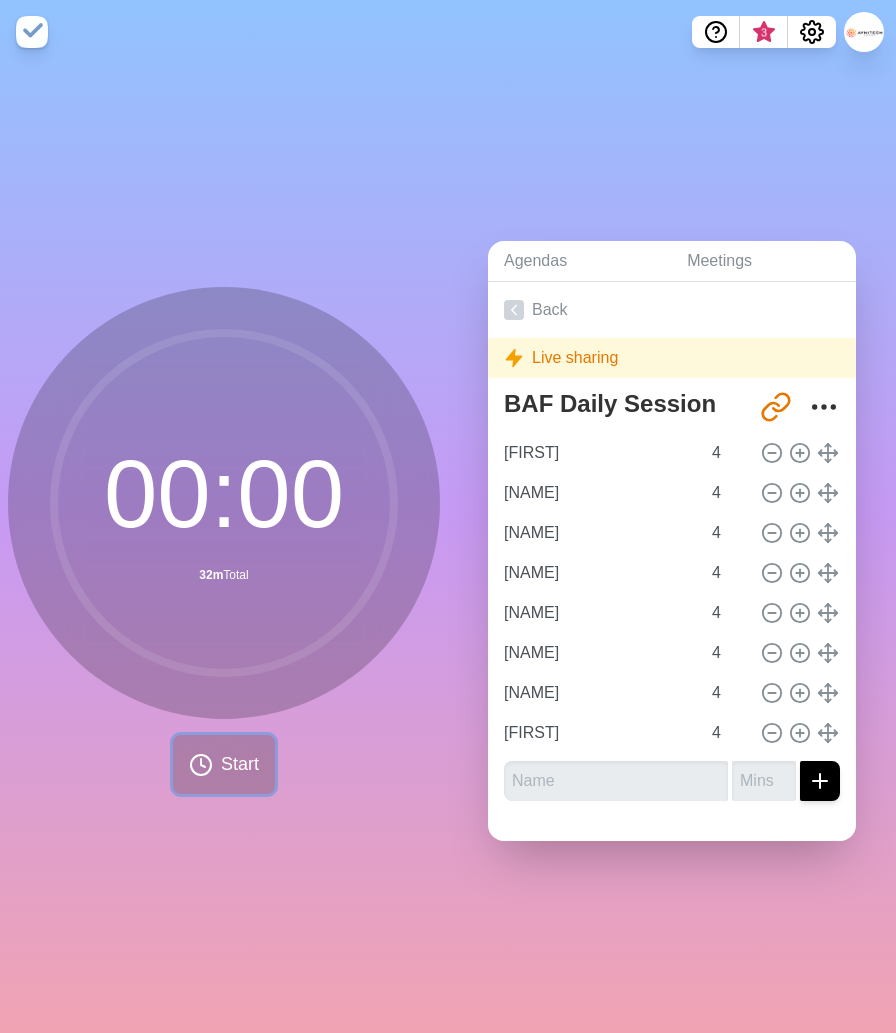 click on "Start" at bounding box center [240, 764] 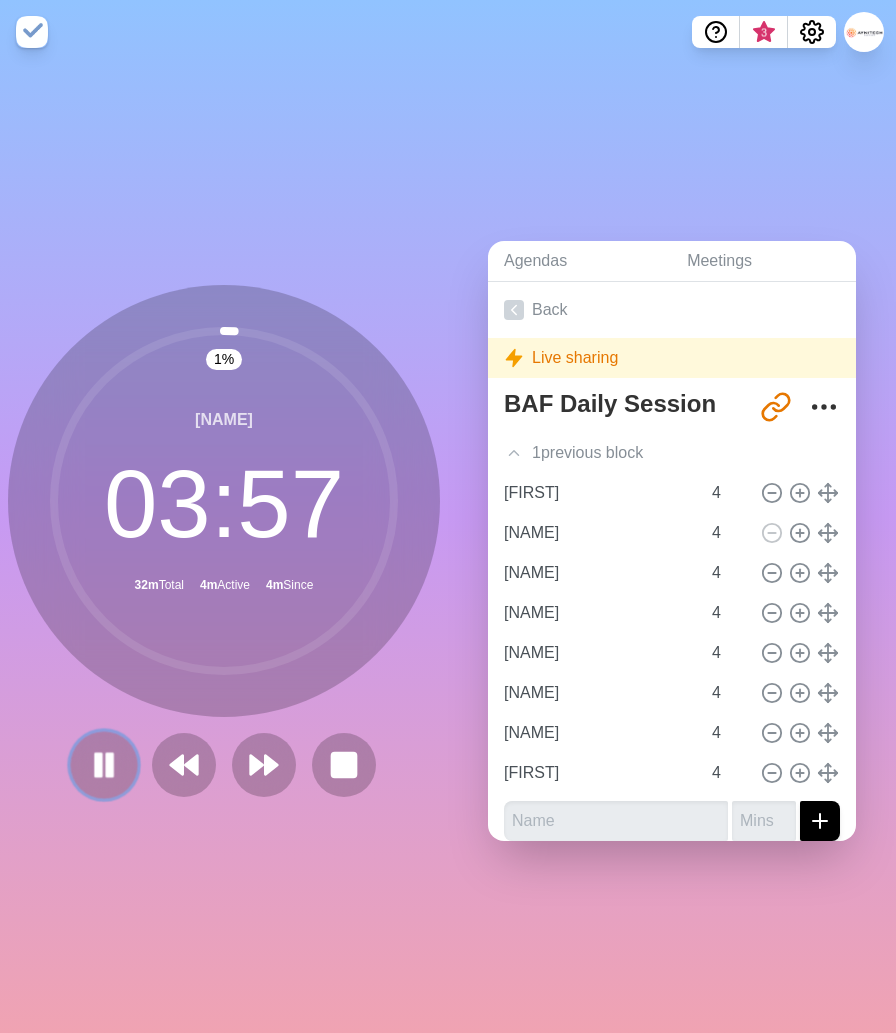 click 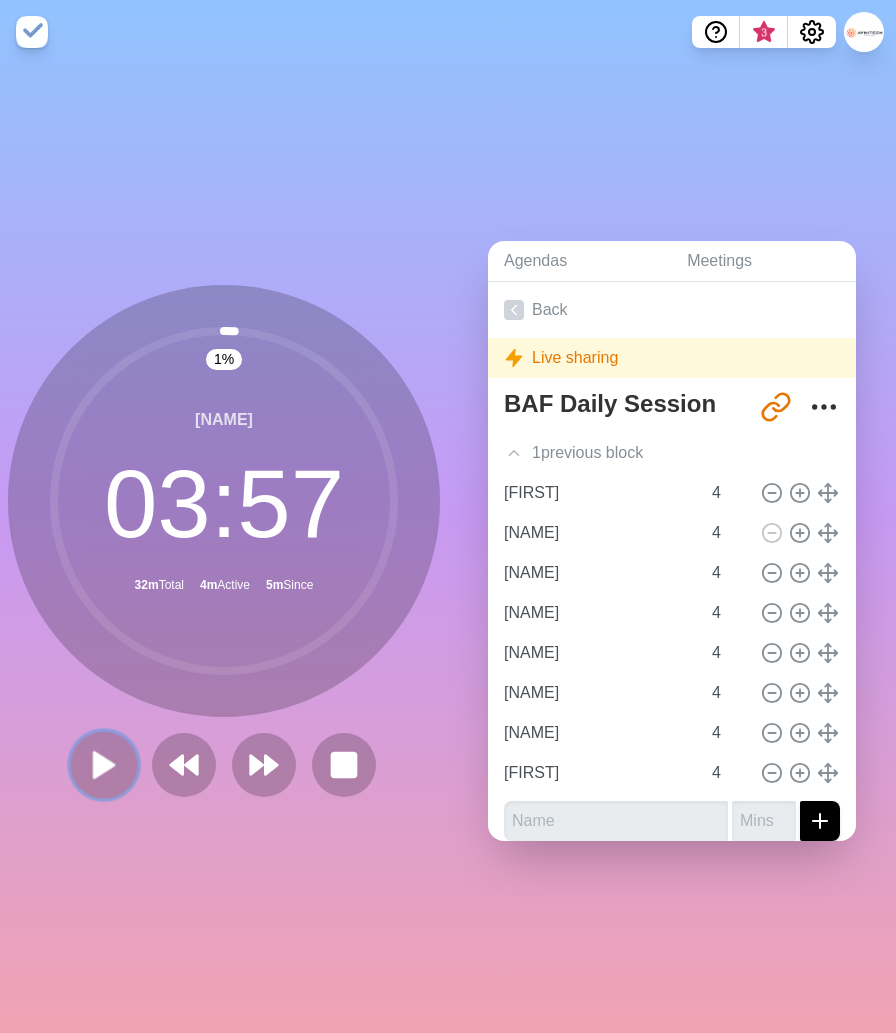 click 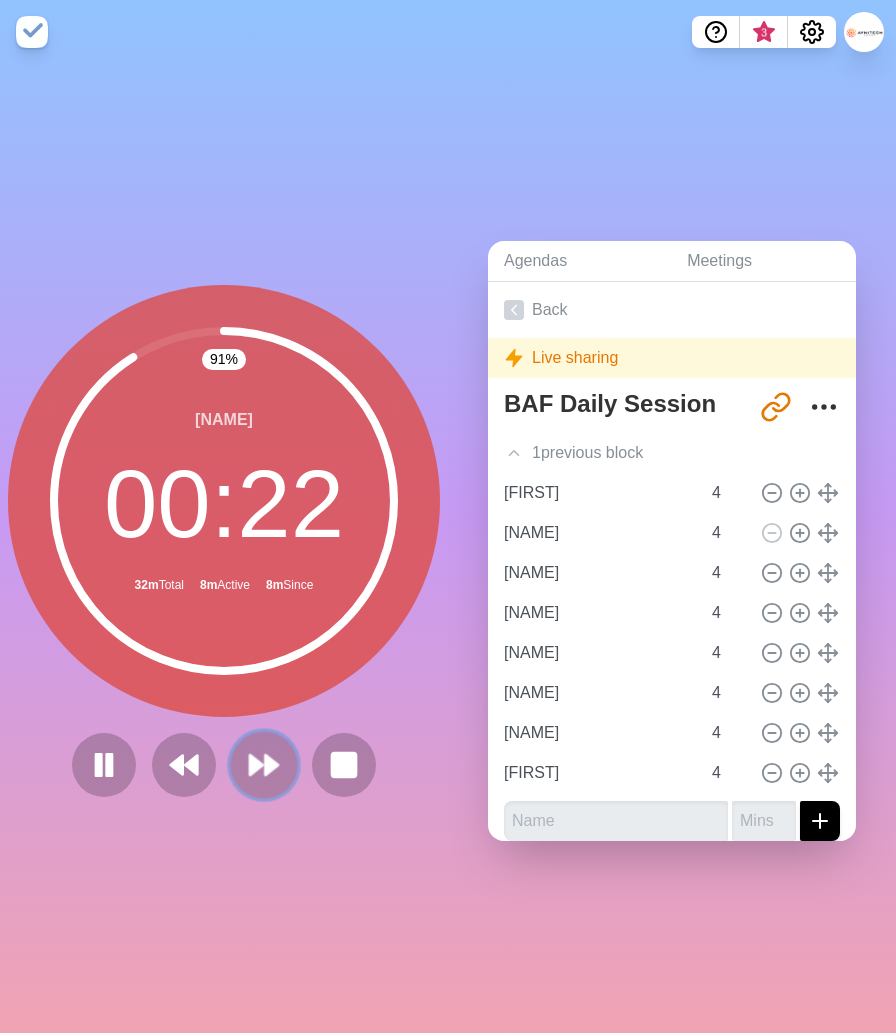click 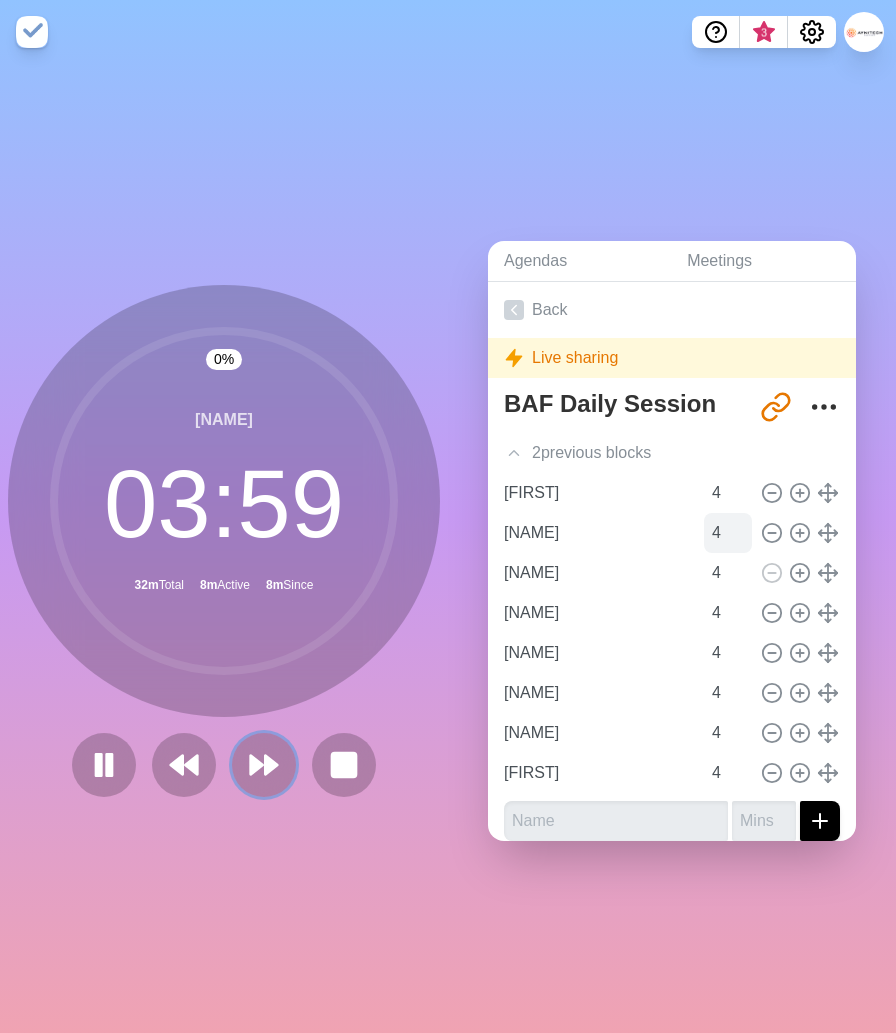 type 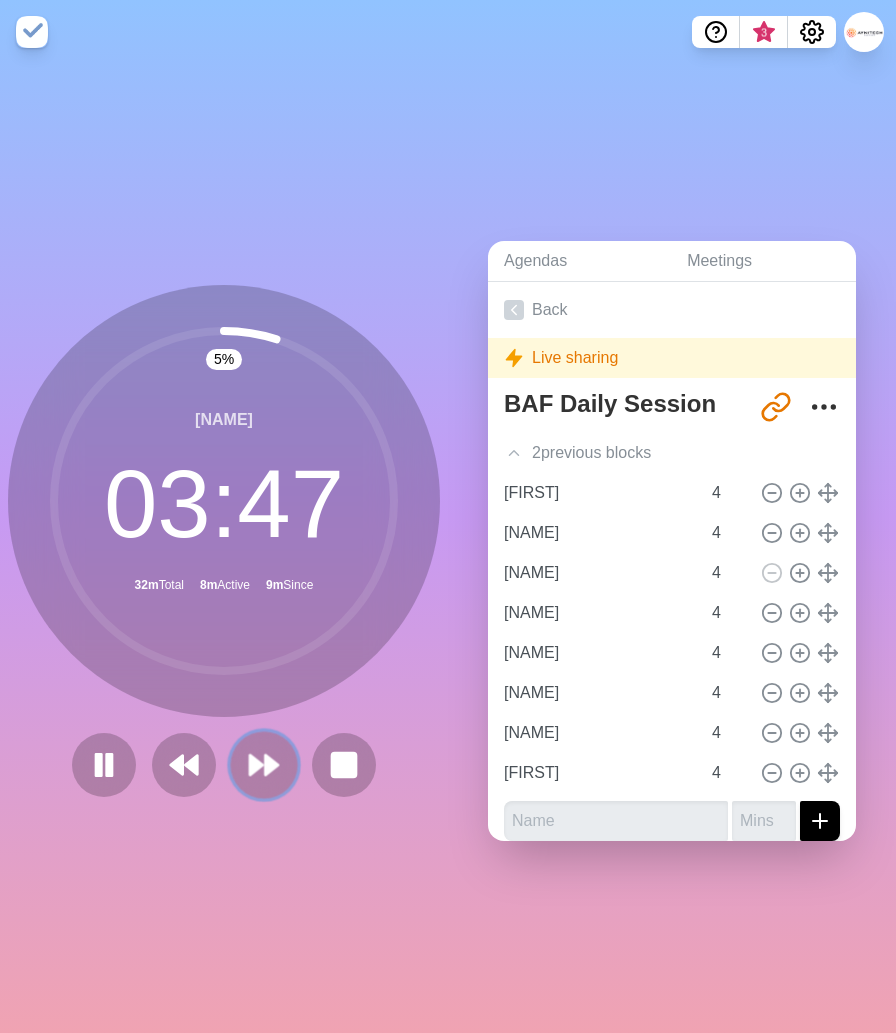 click 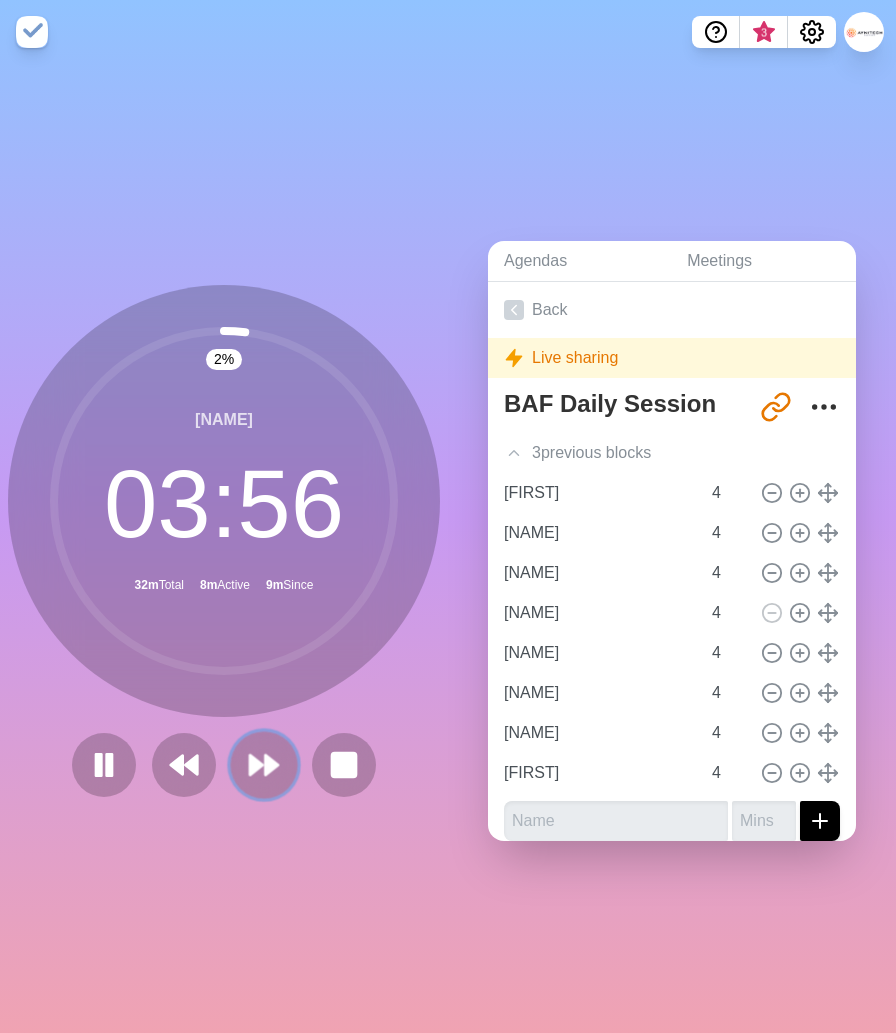 click 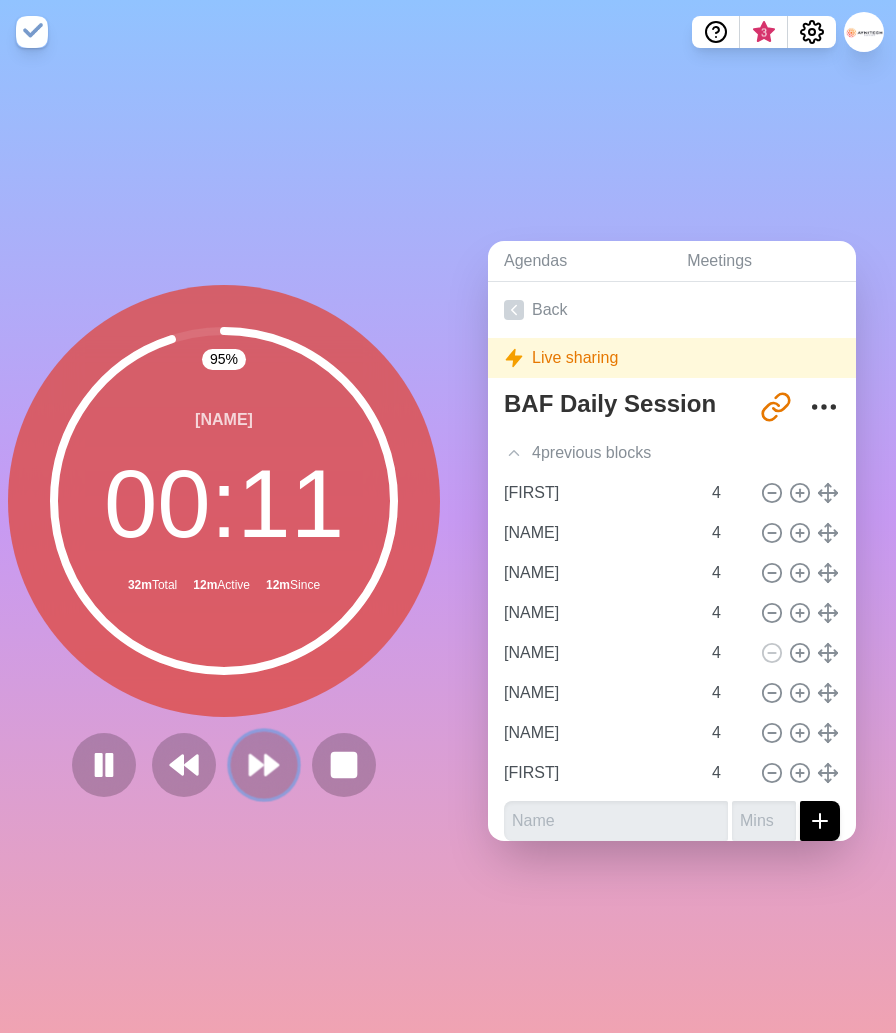 click 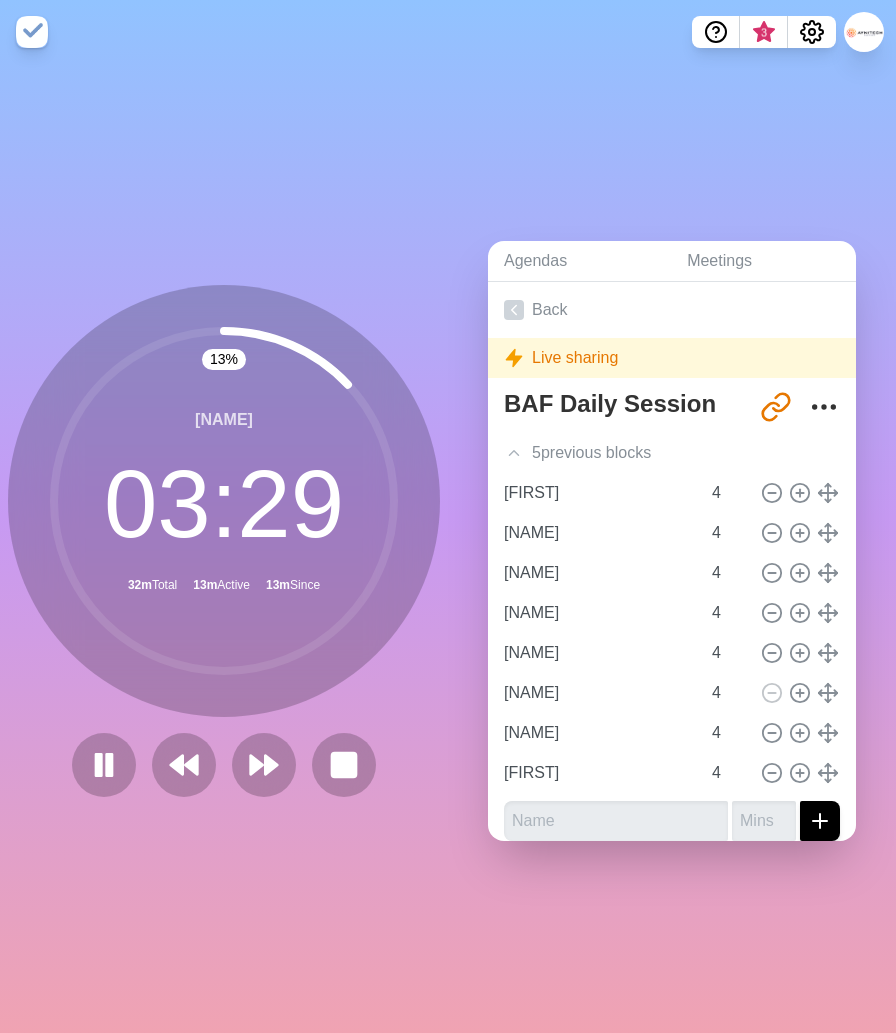 click on "Agendas   Meetings
Back
Live sharing   BAF Daily Session   http://timeblocks.co/2tboQYCDMiBRUAJw2EMQ           5  previous block
s   [NAME]   4       [NAME]   4       [NAME]   4       [NAME]   4       [NAME]   4       [NAME]   4       [NAME]   4       [NAME]   4" at bounding box center (672, 548) 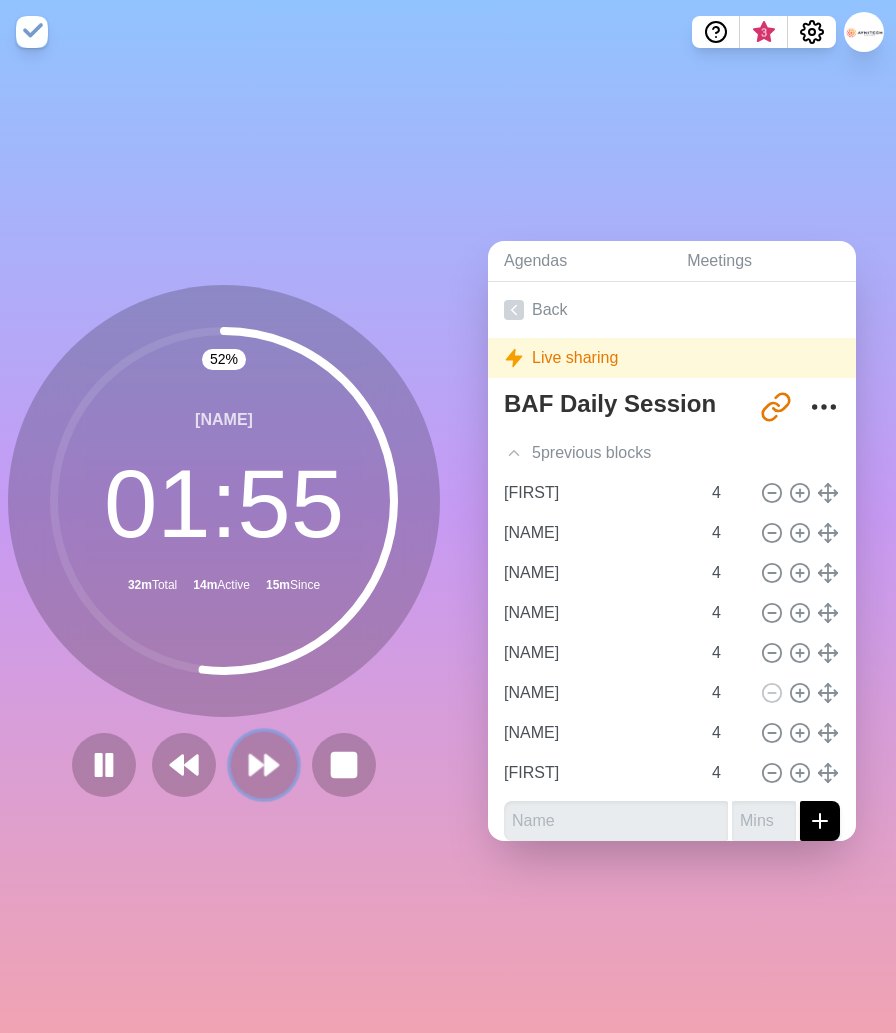 click 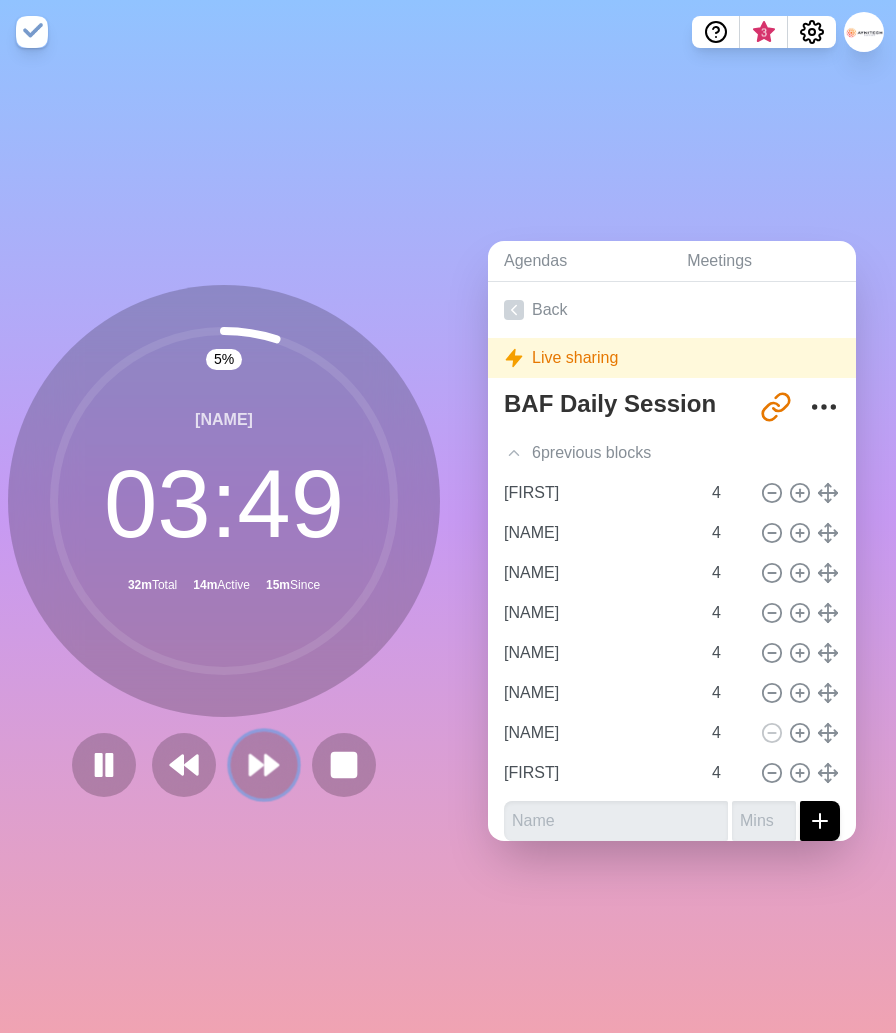 click 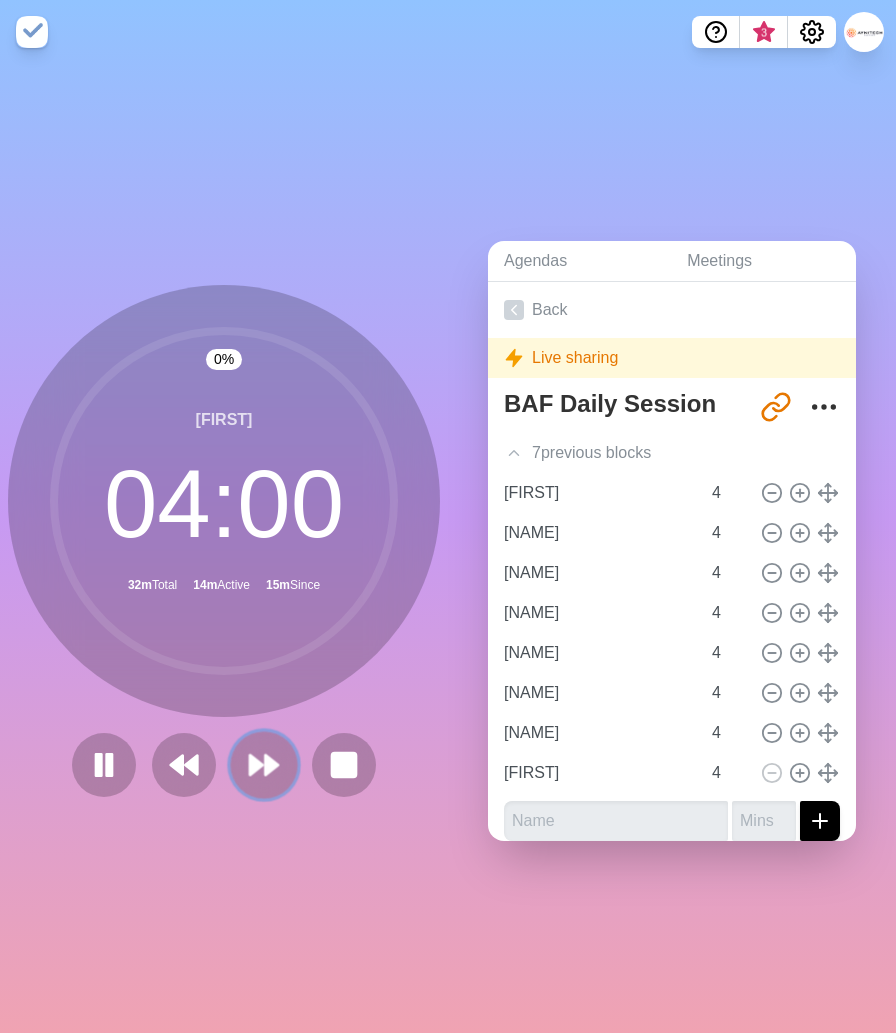 click 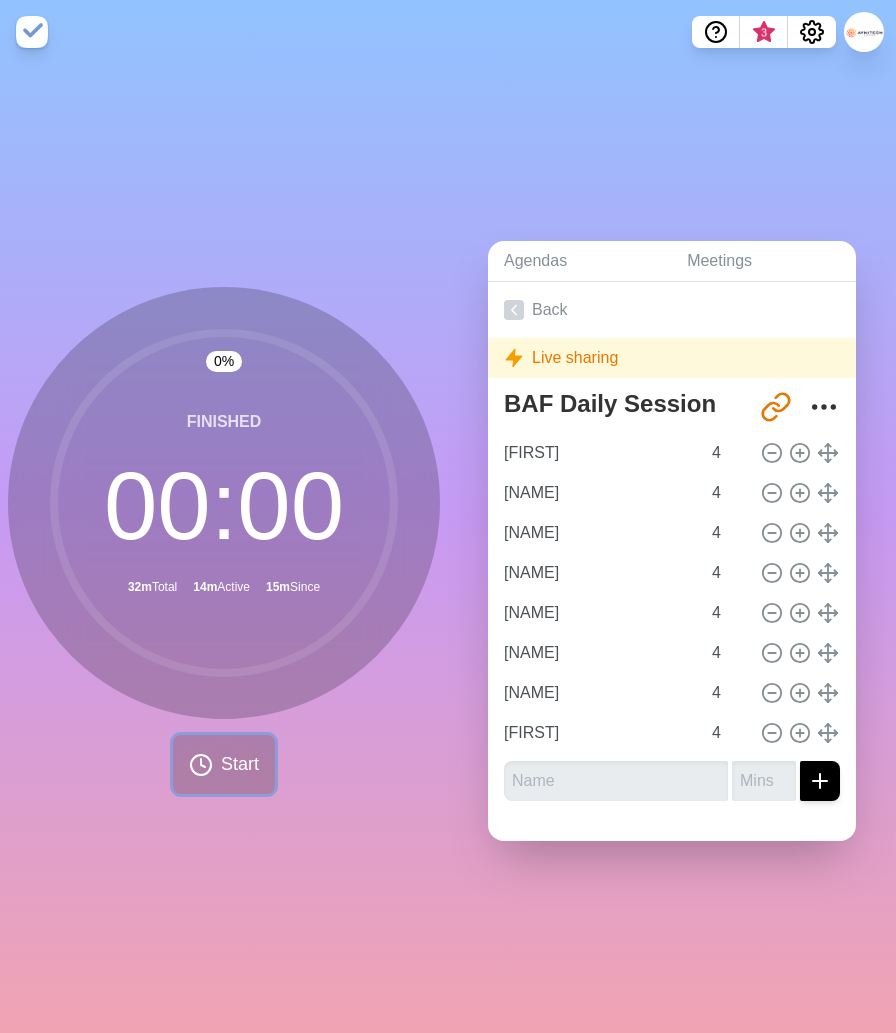 click on "Start" at bounding box center (224, 764) 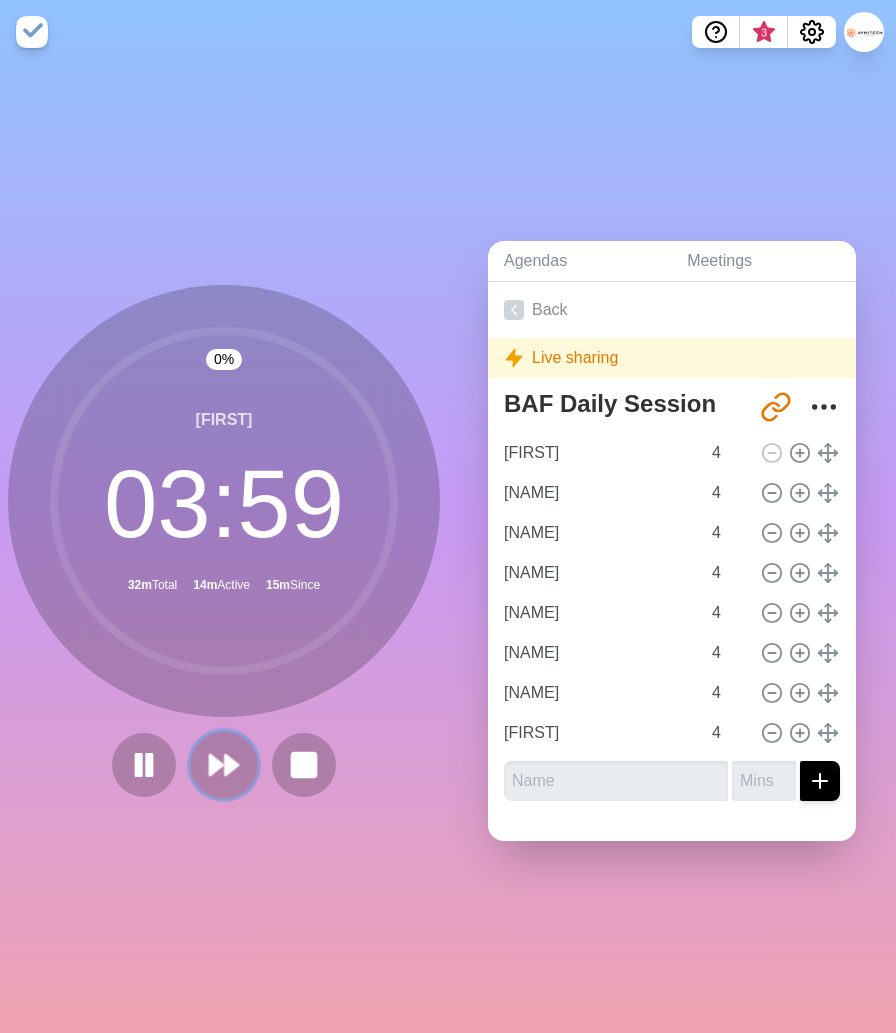 click 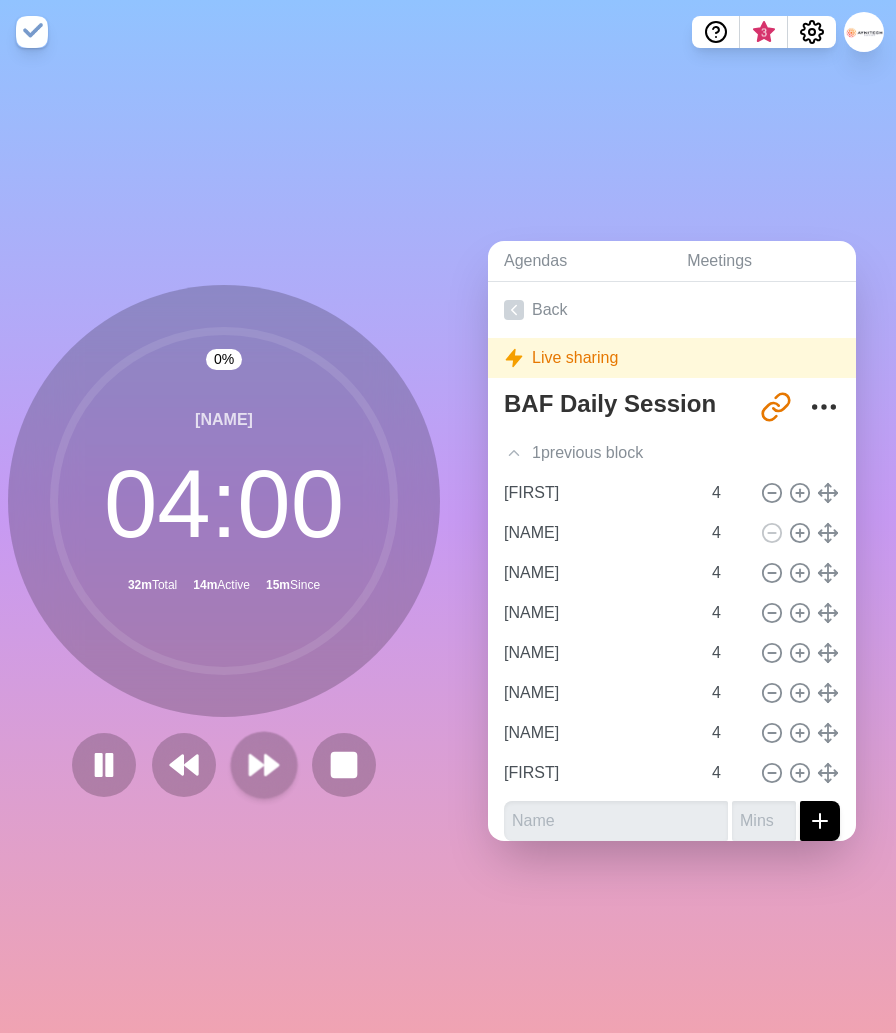 click at bounding box center (224, 765) 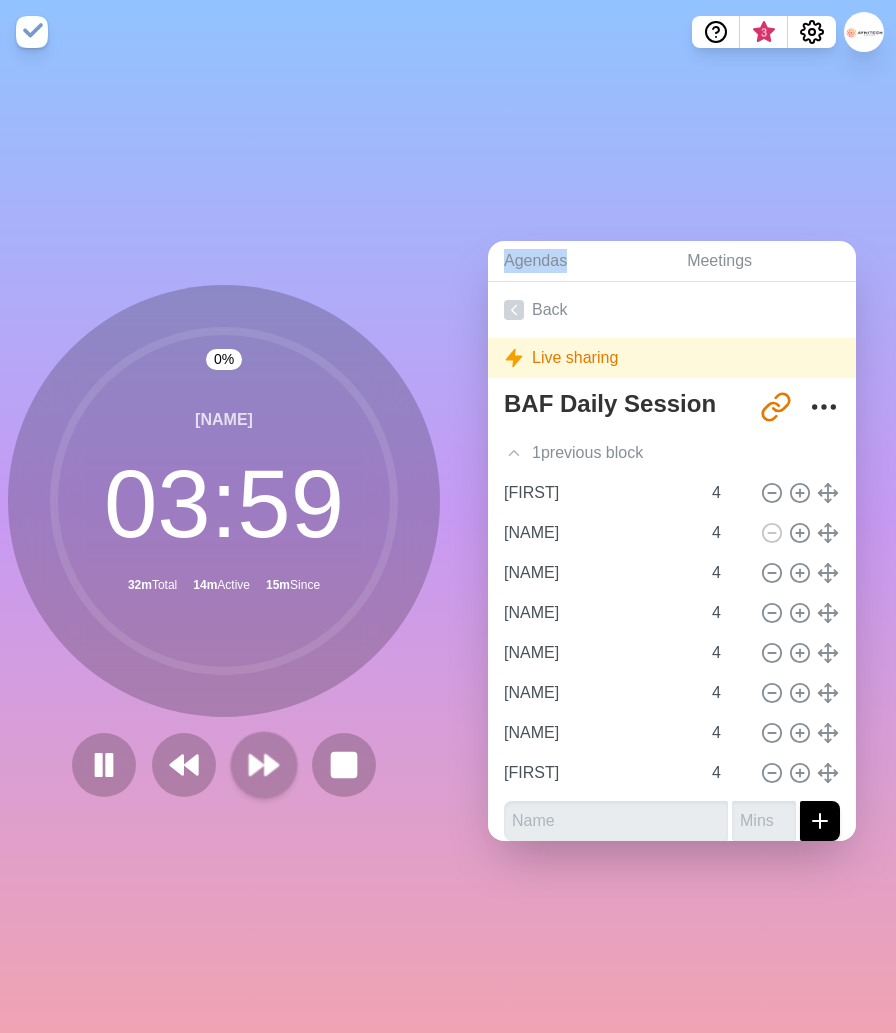 click at bounding box center [224, 765] 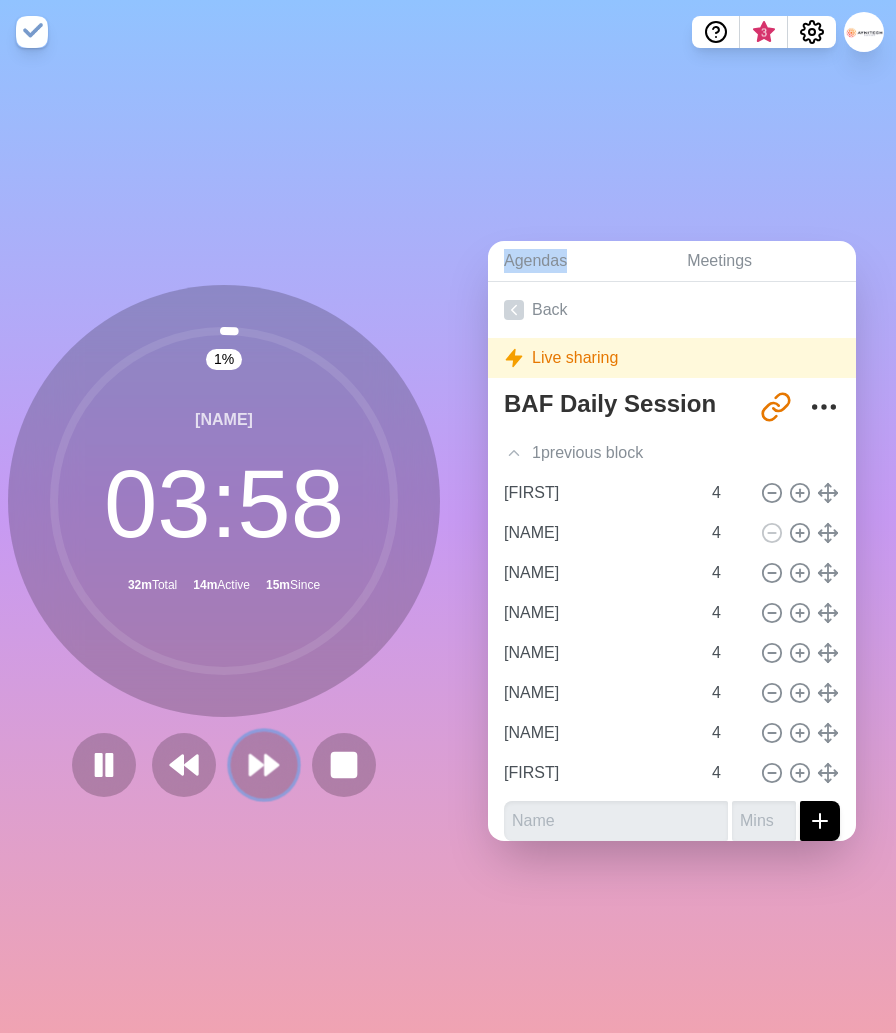 click 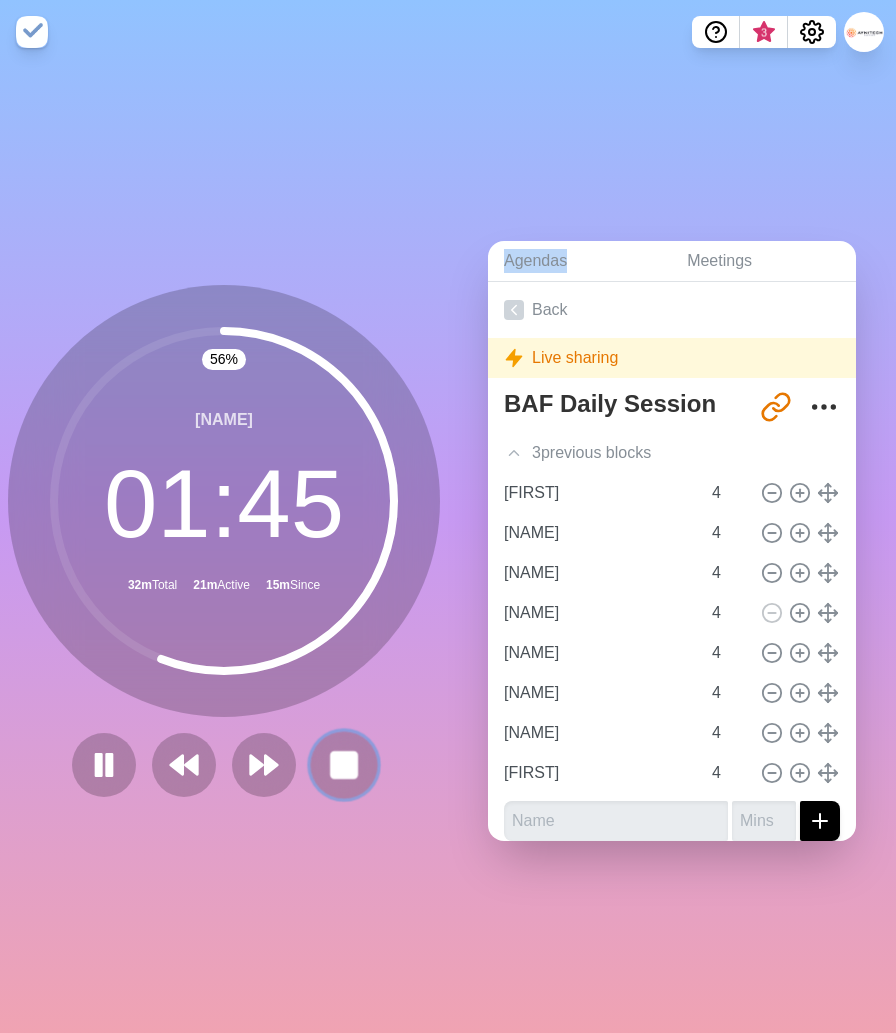 click 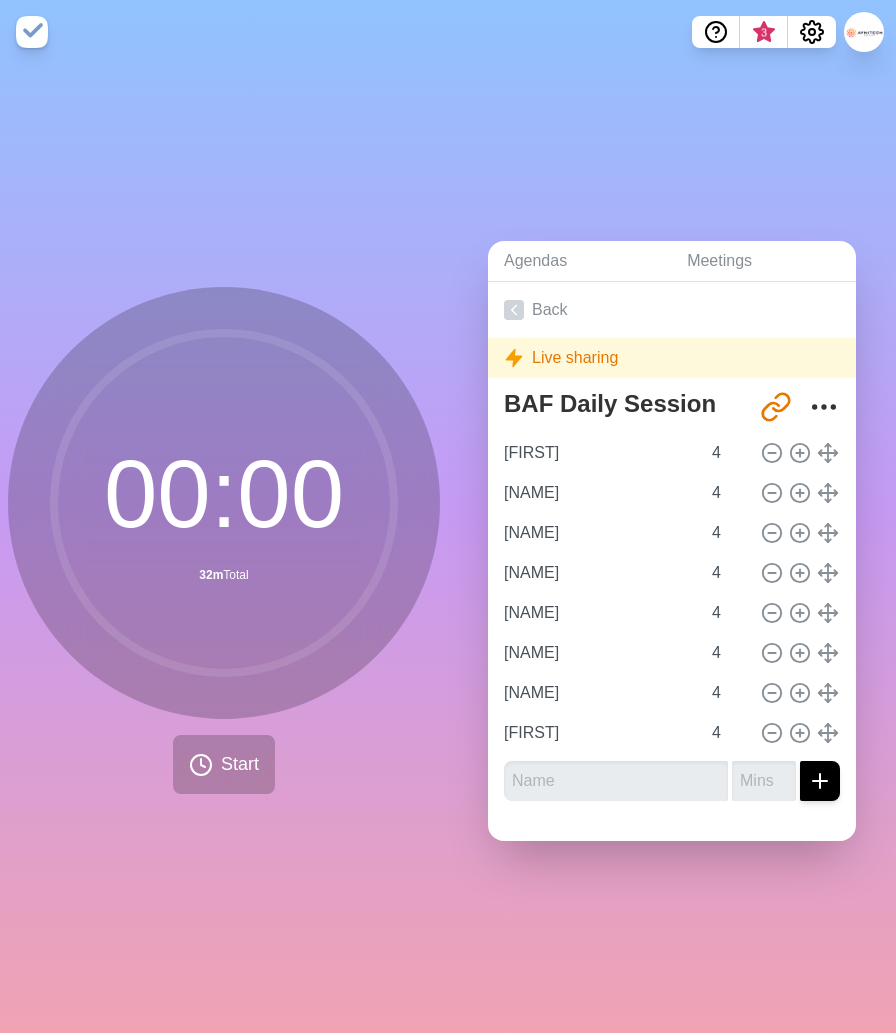 click on "00 : 00   32m
Total             Start" at bounding box center [224, 548] 